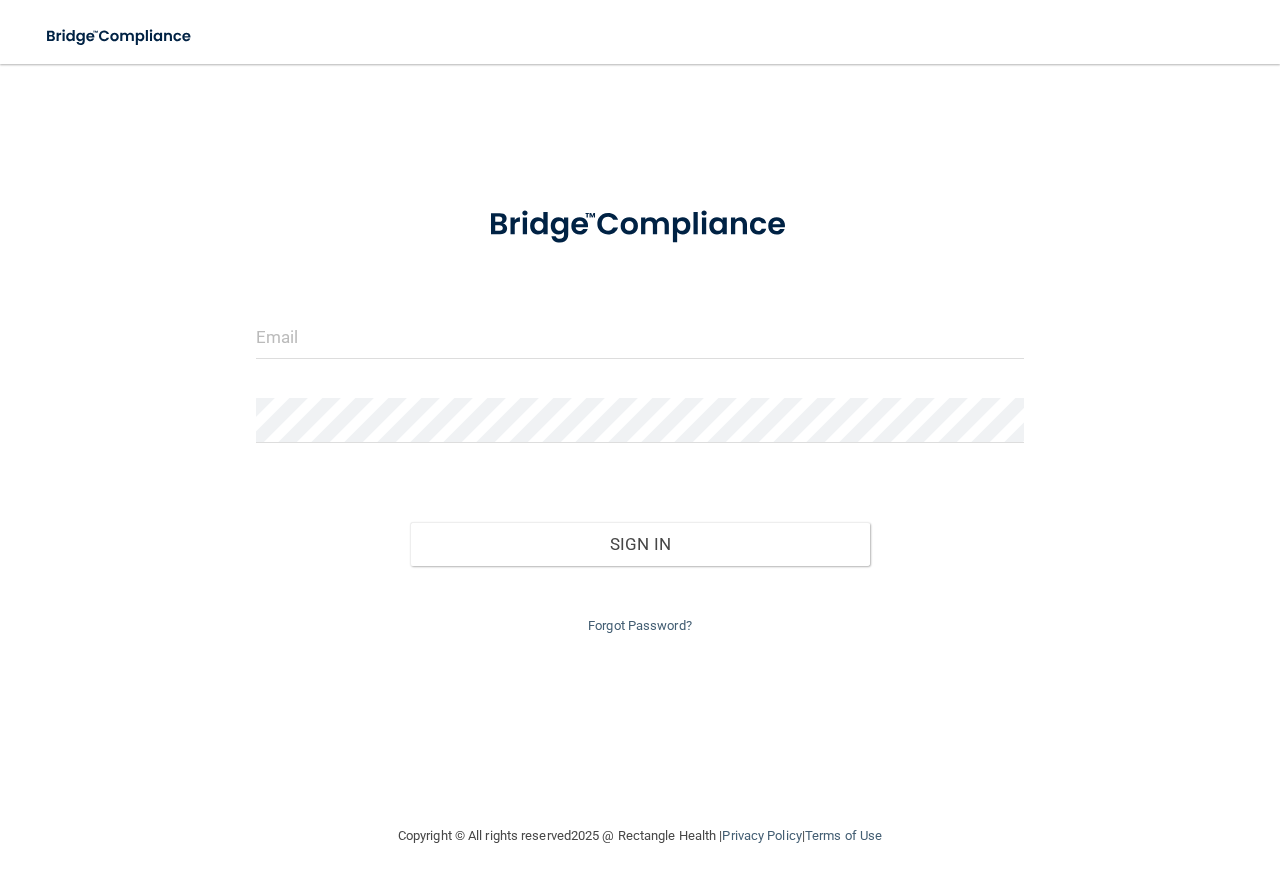 scroll, scrollTop: 0, scrollLeft: 0, axis: both 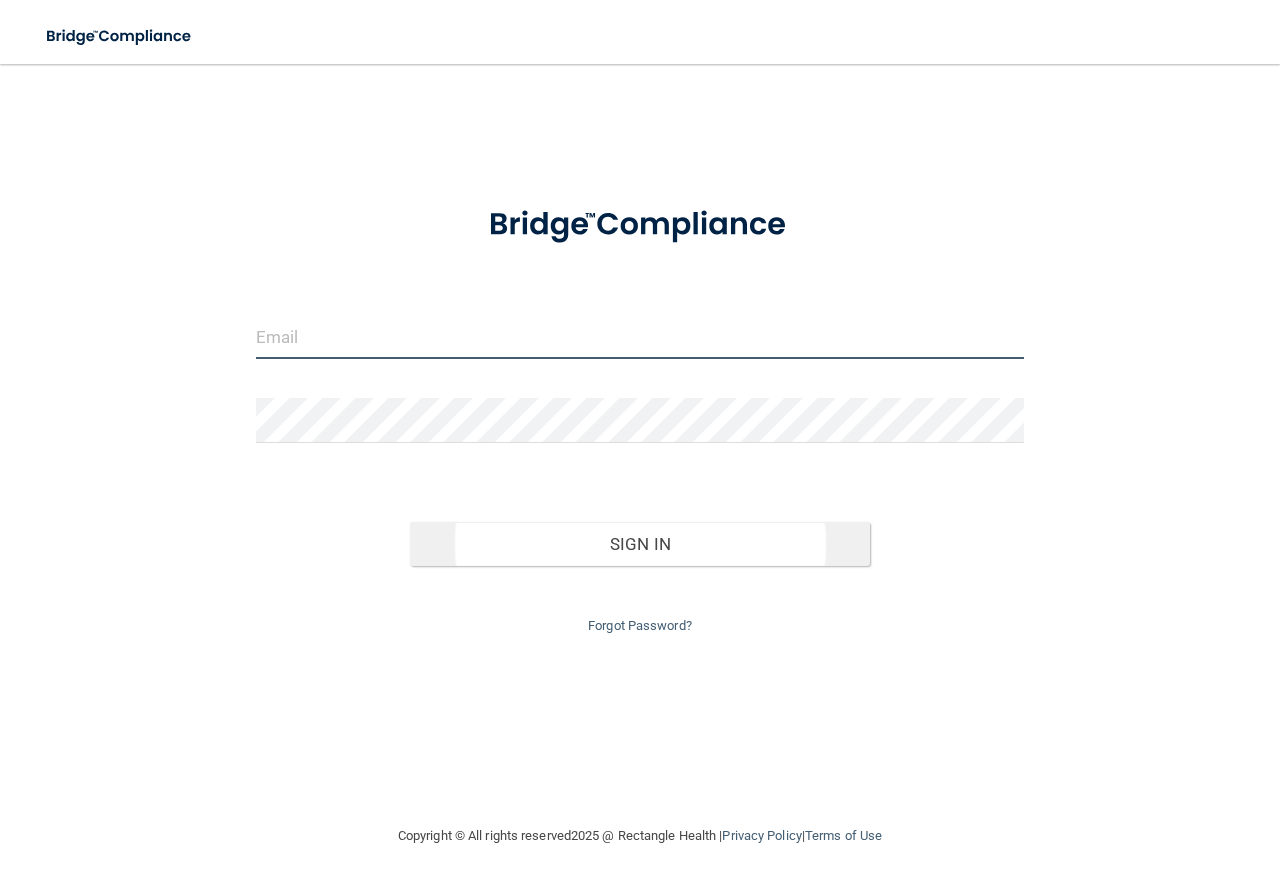 type on "[EMAIL]" 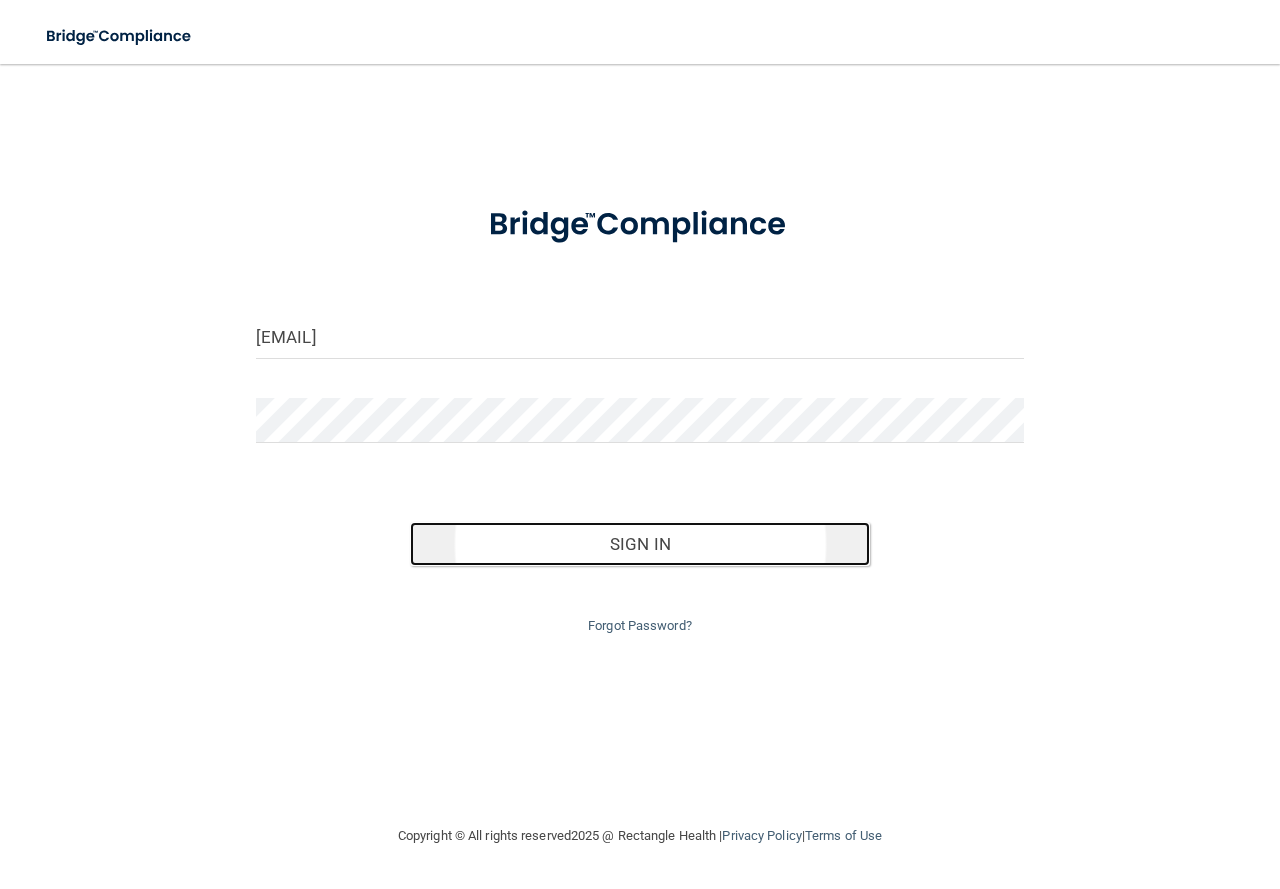 click on "Sign In" at bounding box center (640, 544) 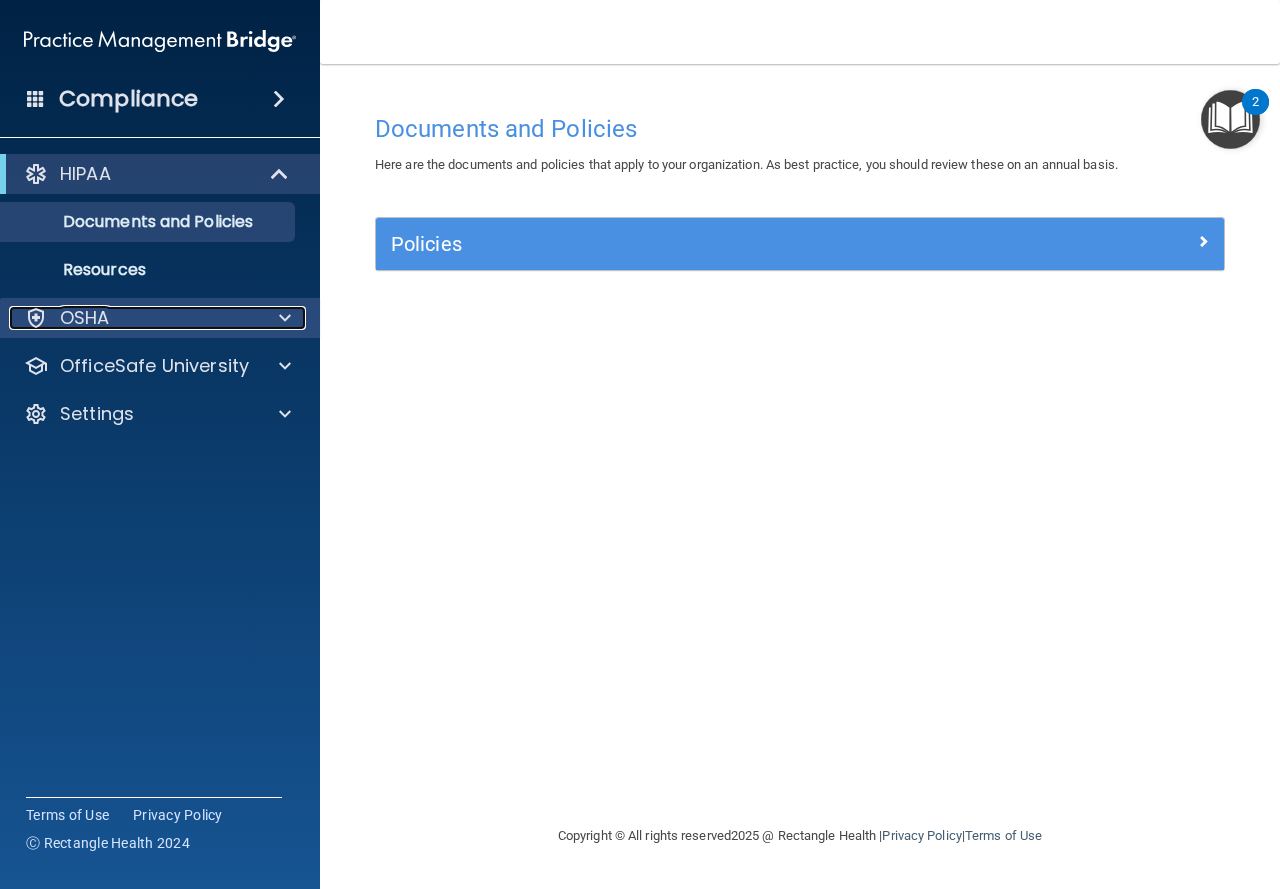 click on "OSHA" at bounding box center [85, 318] 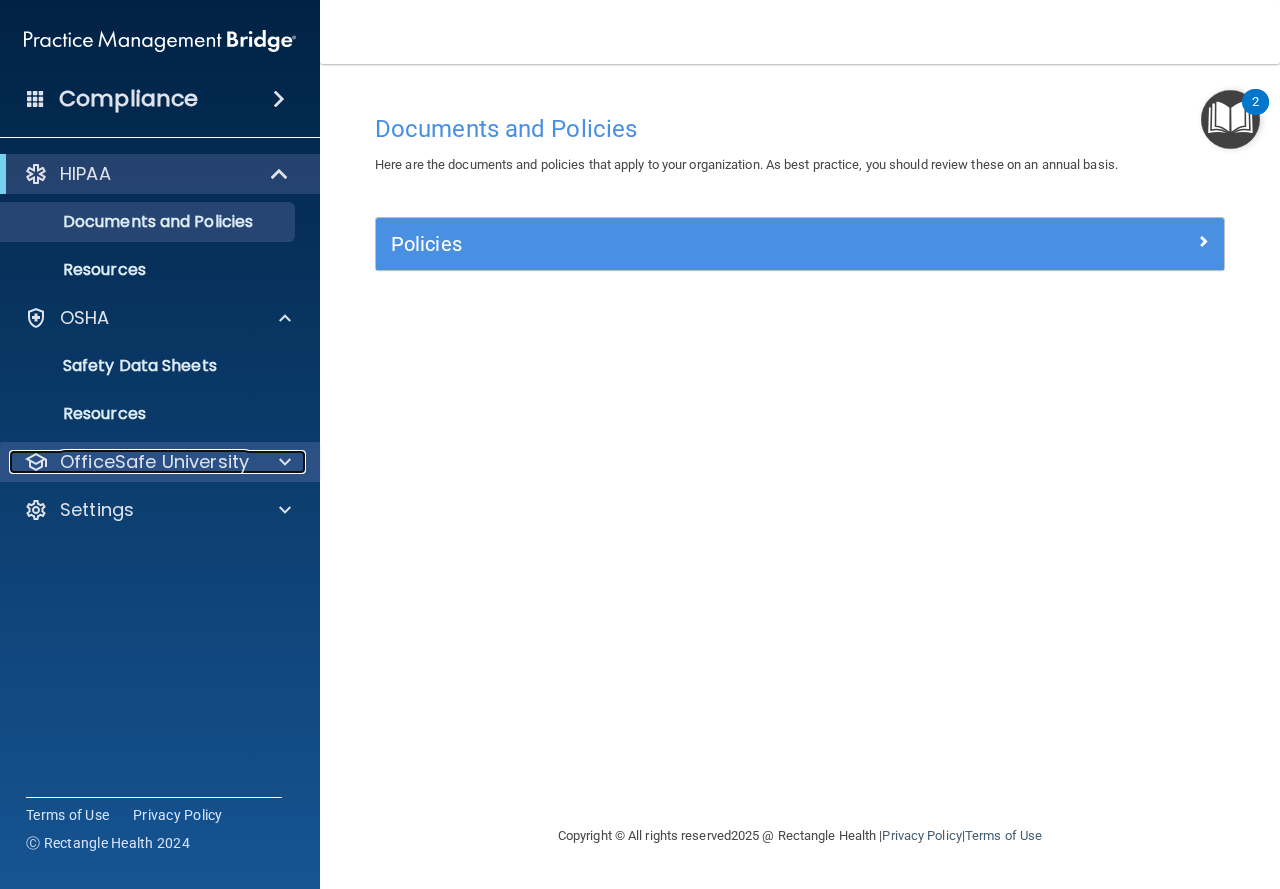 click on "OfficeSafe University" at bounding box center (154, 462) 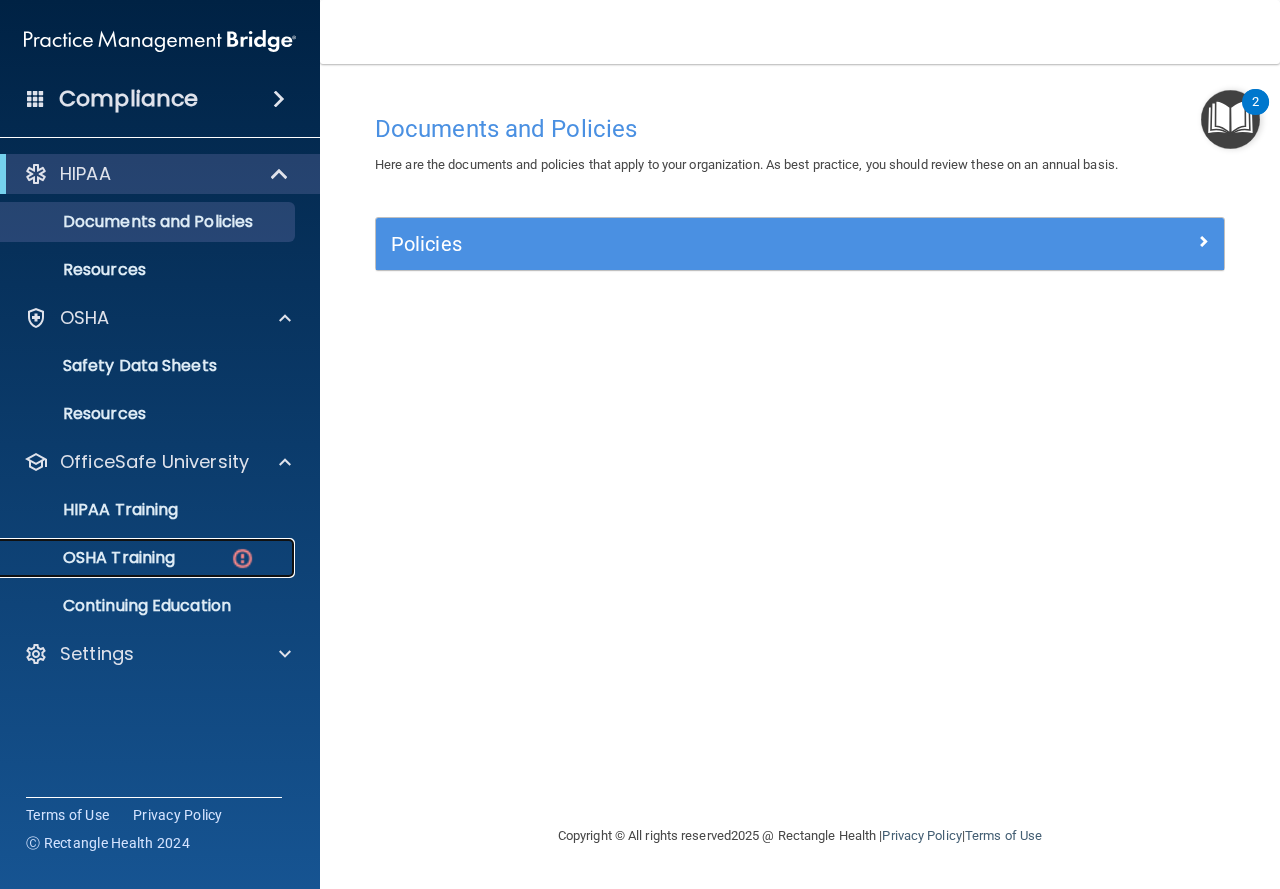 click on "OSHA Training" at bounding box center (94, 558) 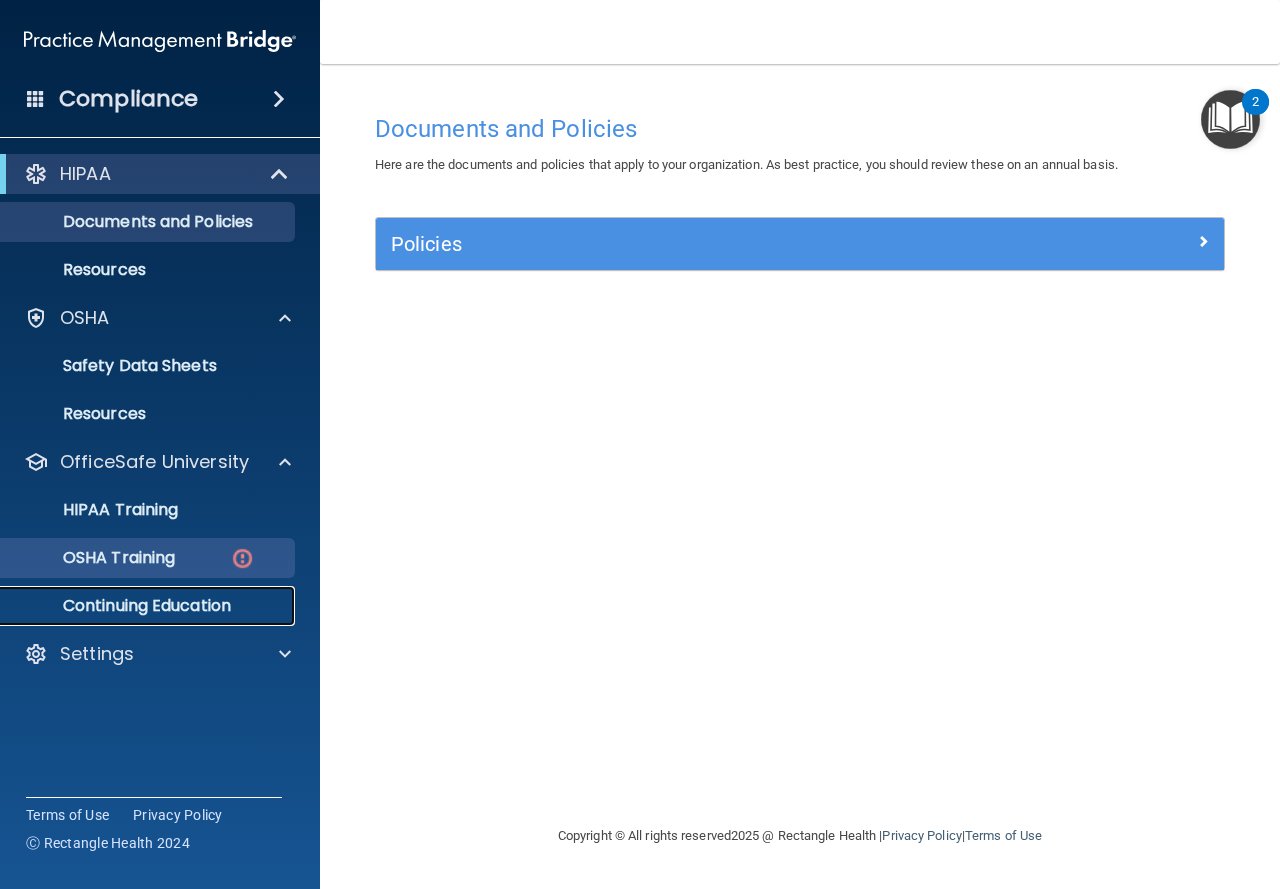 click on "HIPAA
Documents and Policies                 Report an Incident               Business Associates               Emergency Planning               Resources                 HIPAA Risk Assessment
OSHA
Documents               Safety Data Sheets               Self-Assessment                Injury and Illness Report                Resources
PCI
PCI Compliance                Merchant Savings Calculator
OfficeSafe University
HIPAA Training                   OSHA Training                   Continuing Education
Settings
My Account               My Users               Services                 Sign Out" at bounding box center (160, 418) 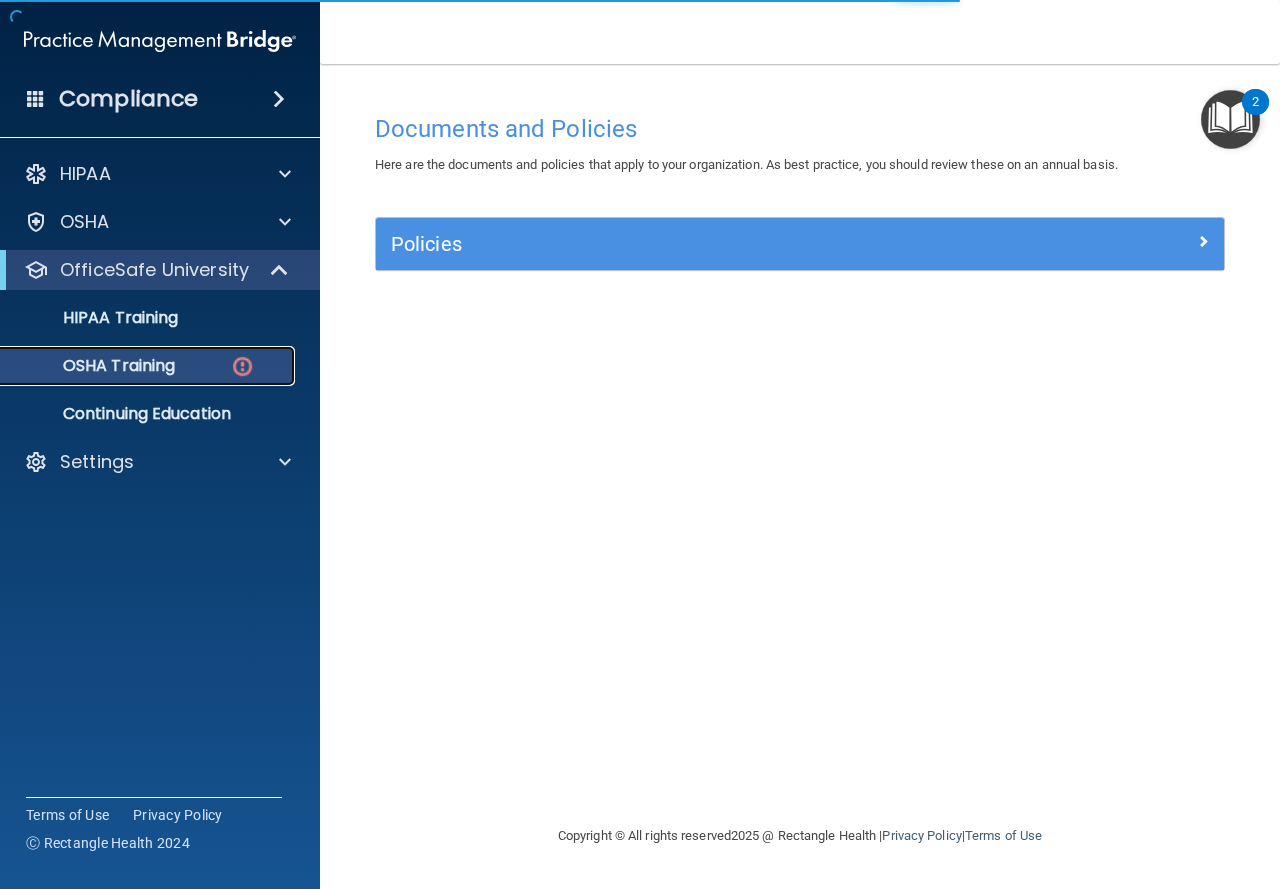 click on "OSHA Training" at bounding box center (137, 366) 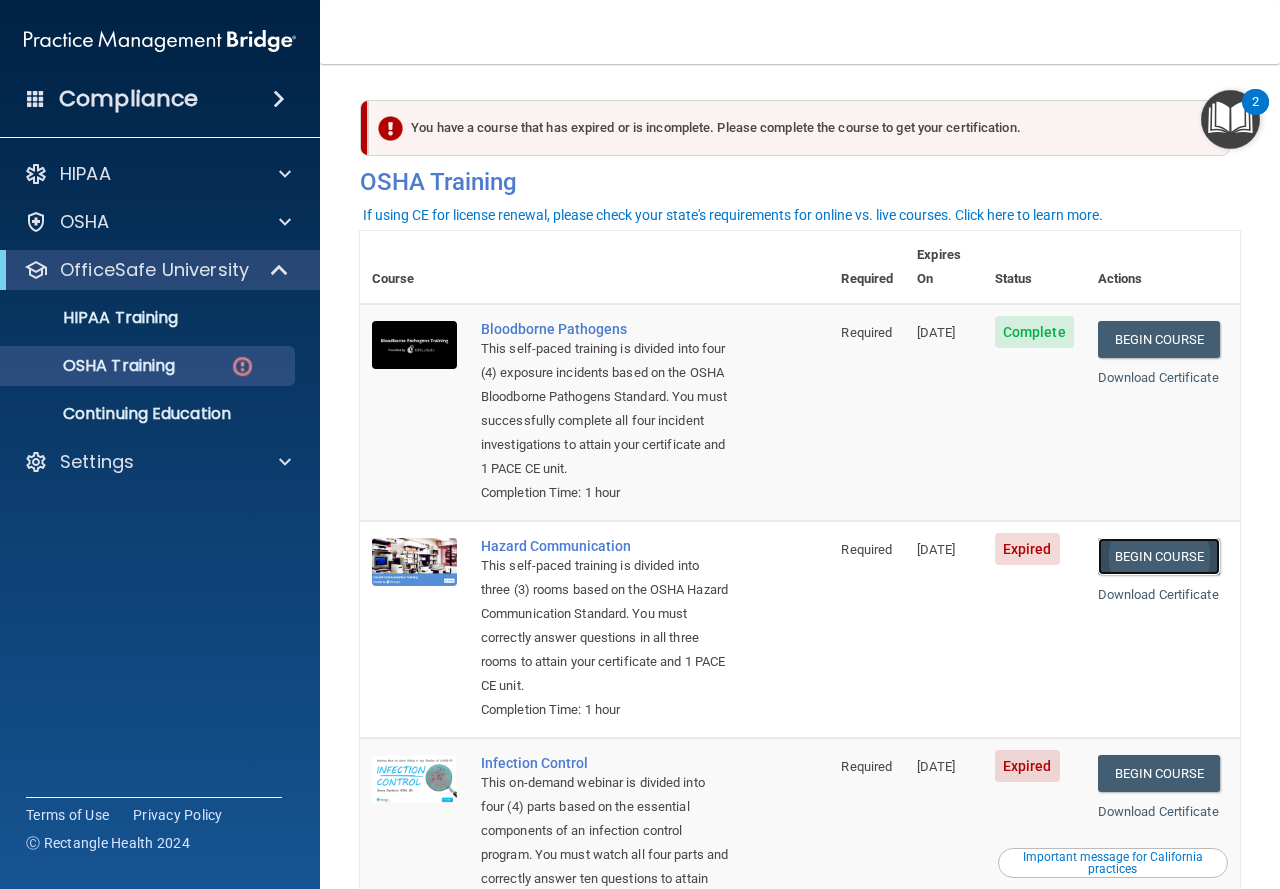 click on "Begin Course" at bounding box center [1159, 556] 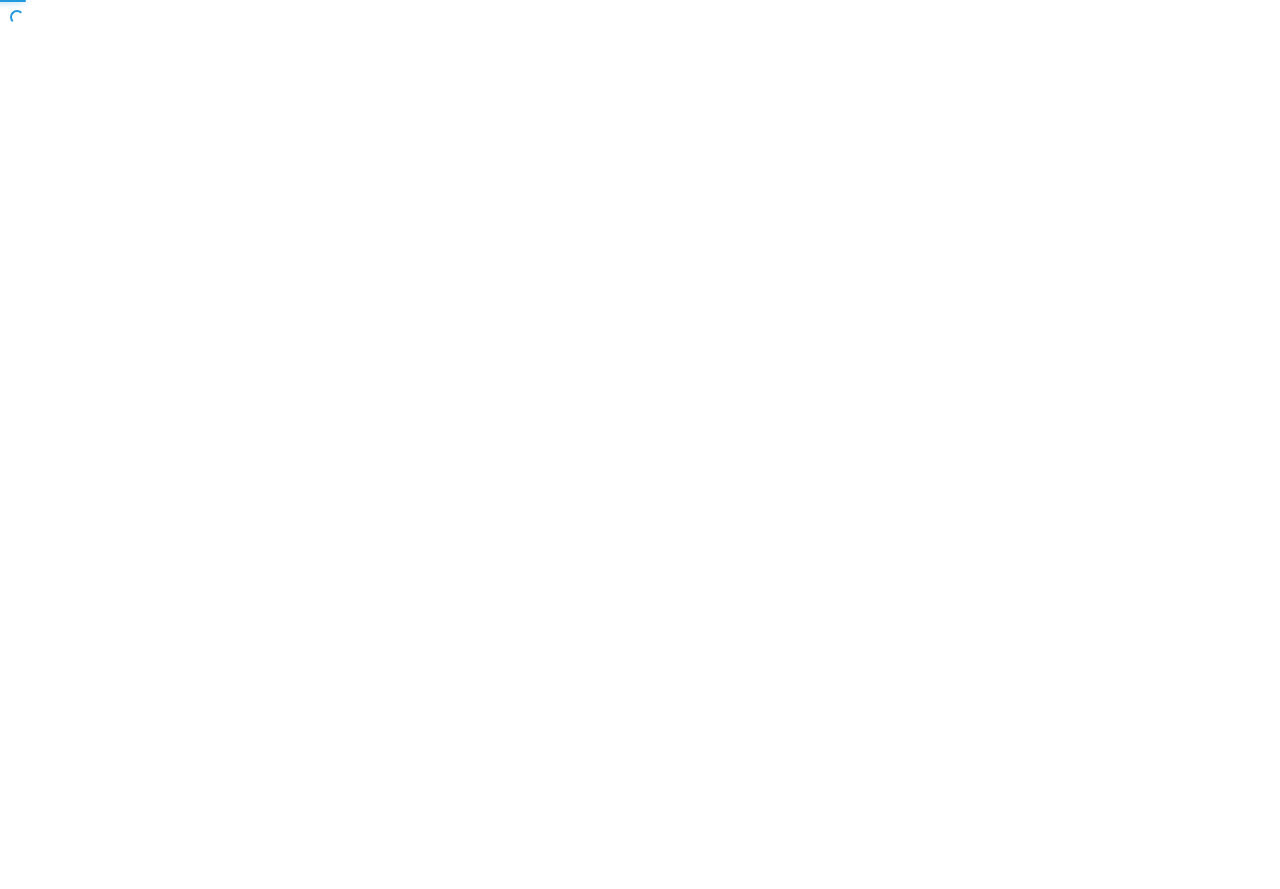 scroll, scrollTop: 0, scrollLeft: 0, axis: both 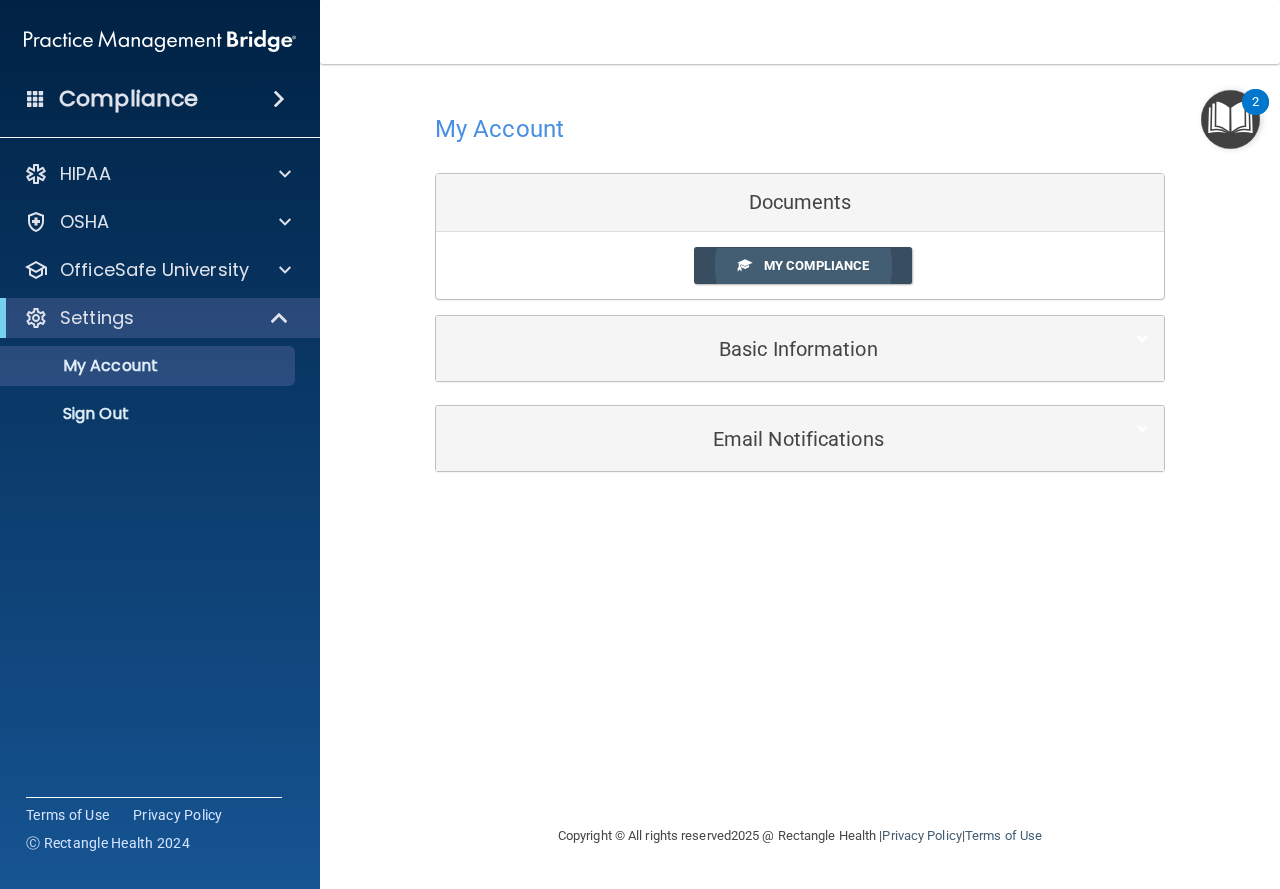 click on "My Compliance" at bounding box center (816, 265) 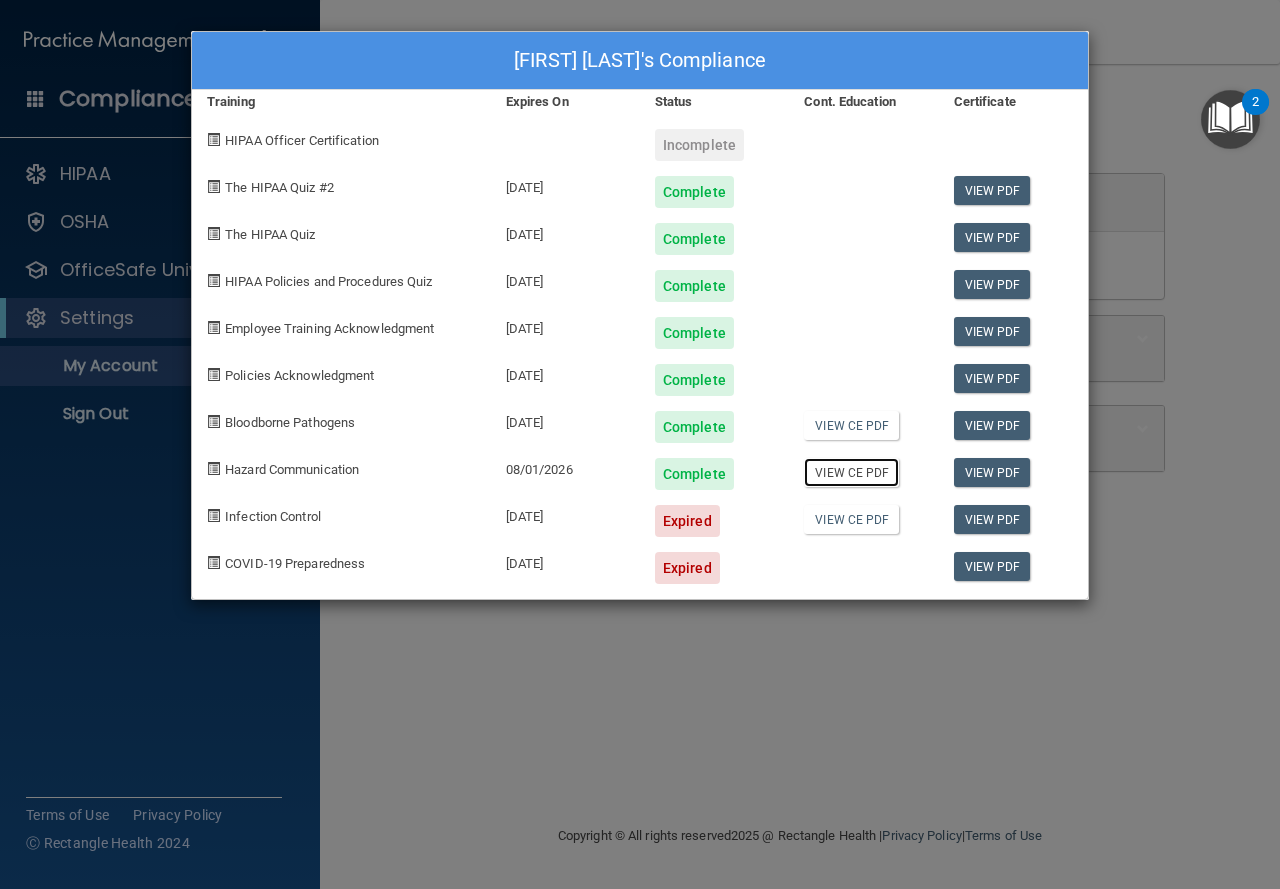 click on "View CE PDF" at bounding box center (851, 472) 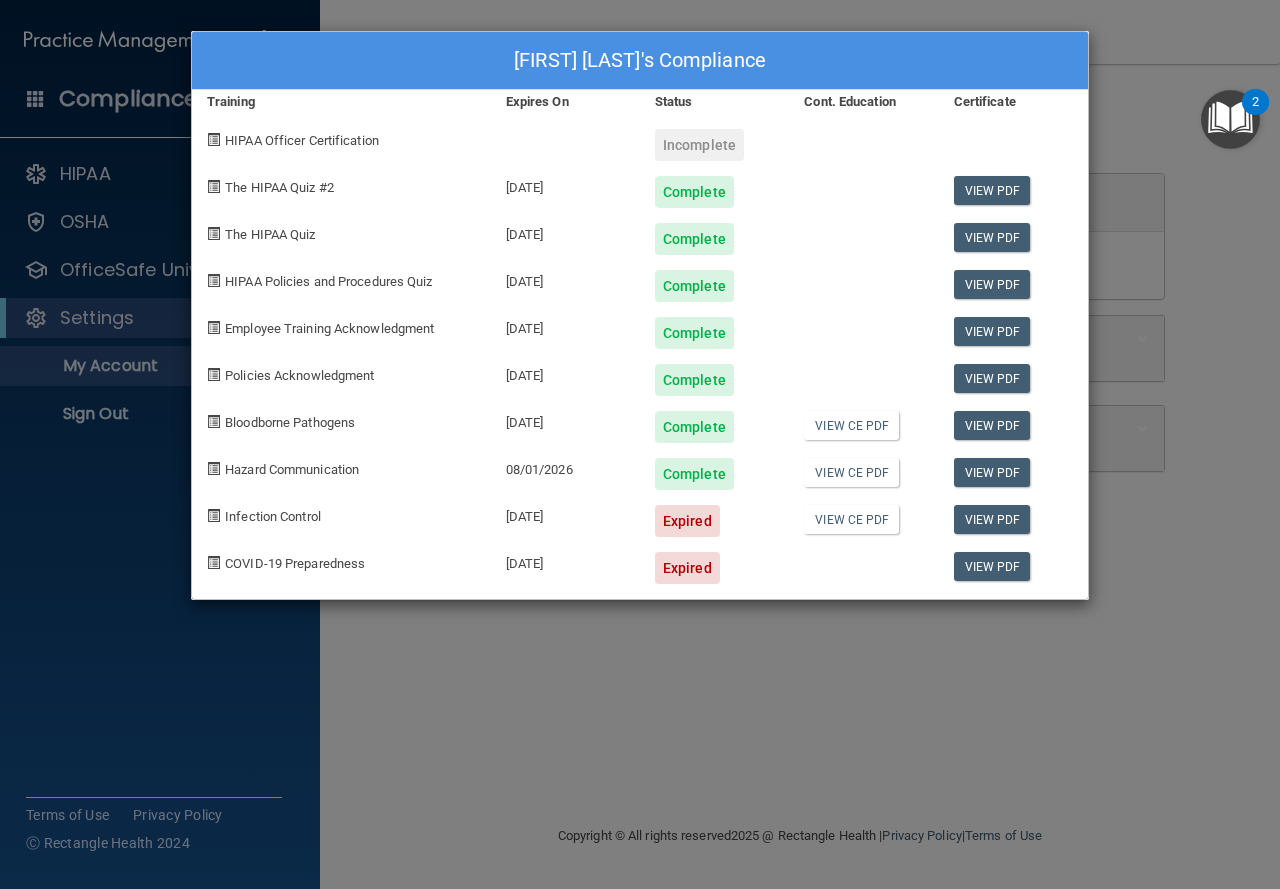 click on "[FIRST] [LAST]'s Compliance      Training   Expires On   Status   Cont. Education   Certificate         HIPAA Officer Certification             Incomplete                      The HIPAA Quiz #2      [DATE]       Complete              View PDF         The HIPAA Quiz      [DATE]       Complete              View PDF         HIPAA Policies and Procedures Quiz      [DATE]       Complete              View PDF         Employee Training Acknowledgment      [DATE]       Complete              View PDF         Policies Acknowledgment      [DATE]       Complete              View PDF         Bloodborne Pathogens      [DATE]       Complete        View CE PDF       View PDF         Hazard Communication      [DATE]       Complete        View CE PDF       View PDF         Infection Control      [DATE]       Expired        View CE PDF       View PDF         COVID-19 Preparedness      [DATE]       Expired              View PDF" at bounding box center [640, 444] 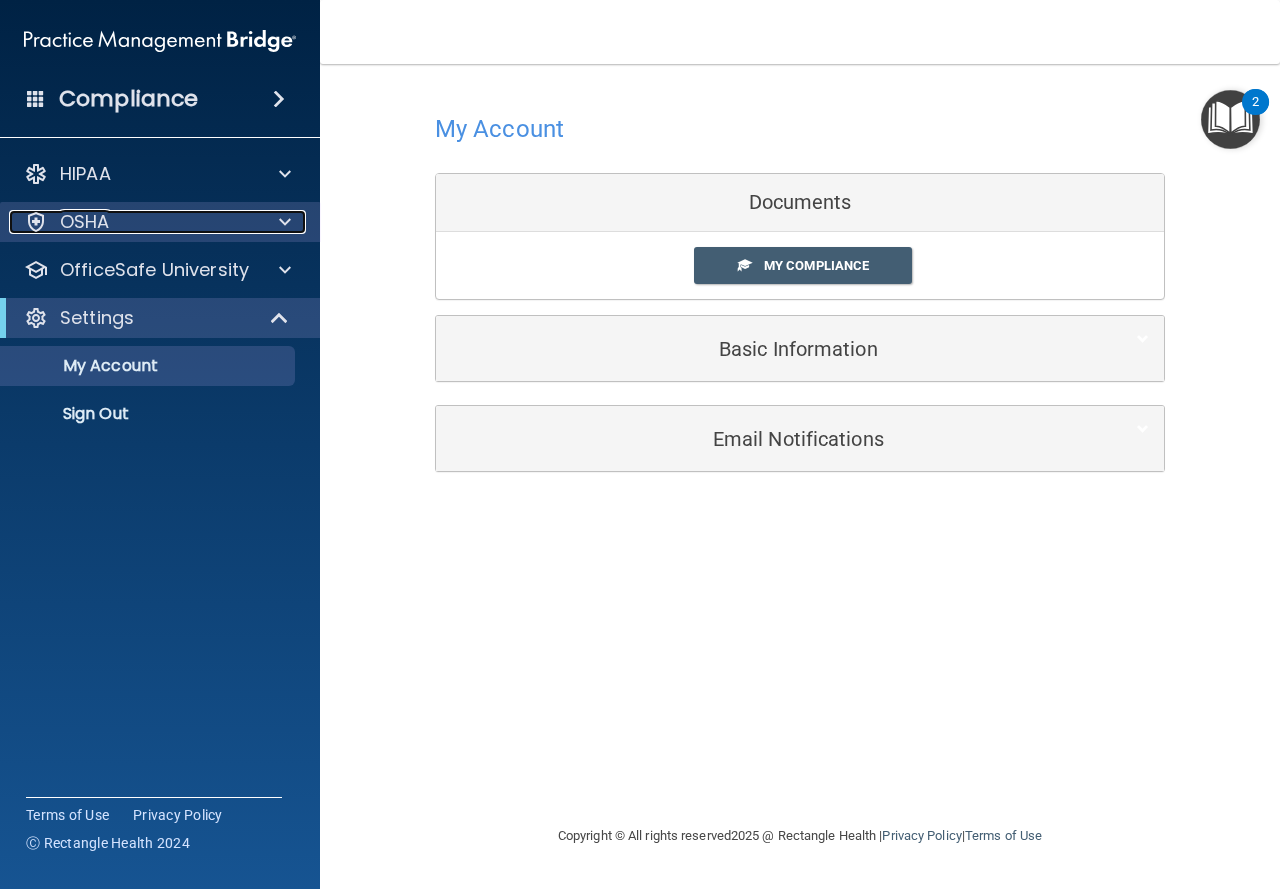 click on "OSHA" at bounding box center (133, 222) 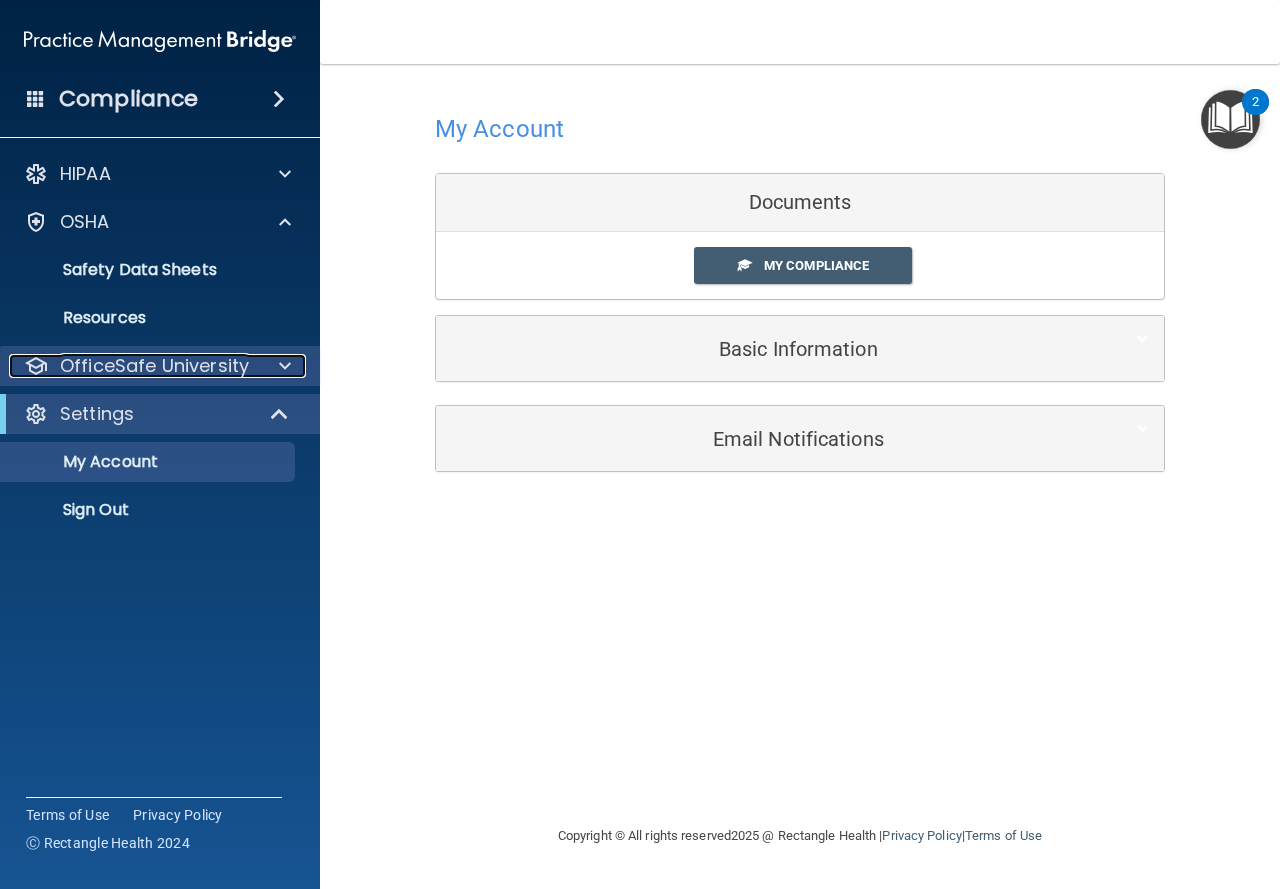 click on "OfficeSafe University" at bounding box center (154, 366) 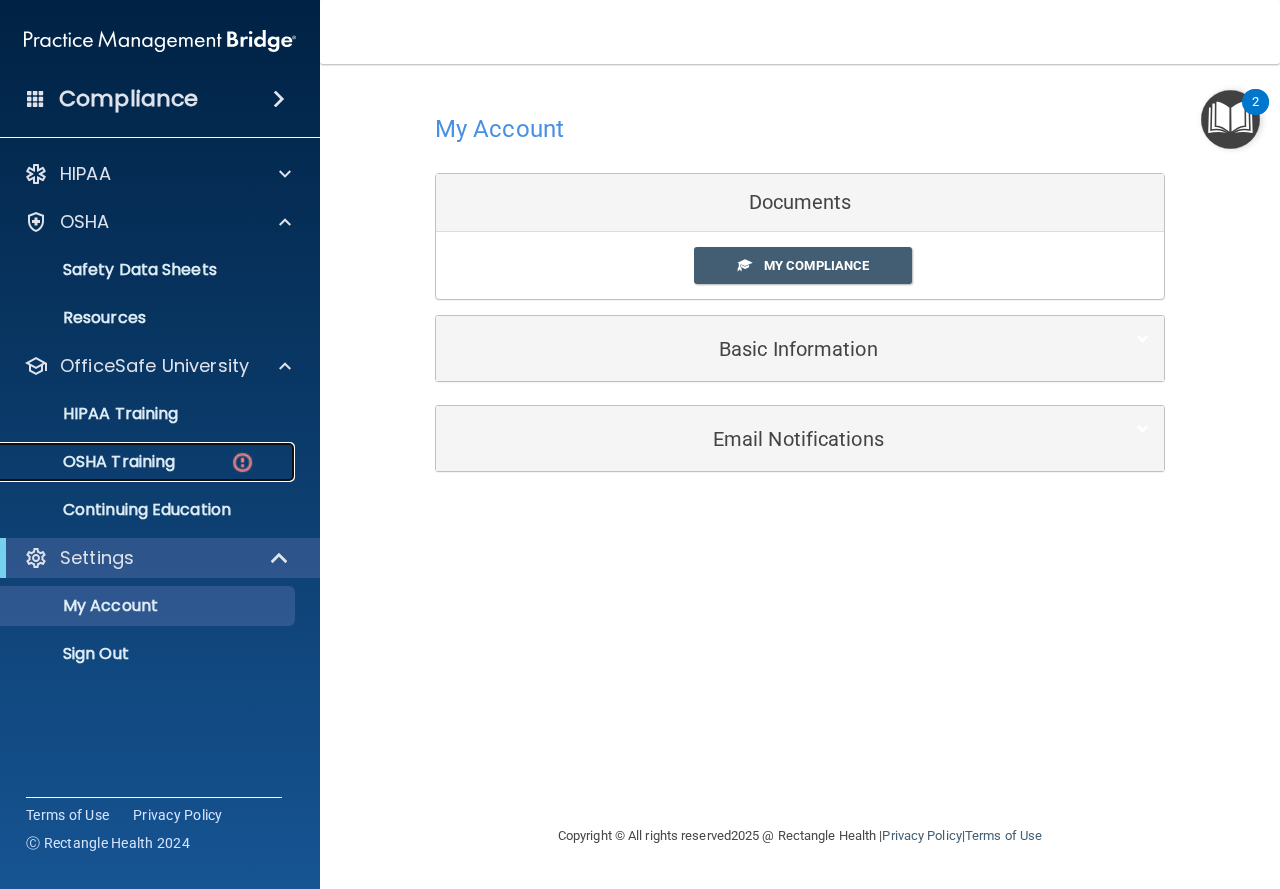 click on "OSHA Training" at bounding box center (94, 462) 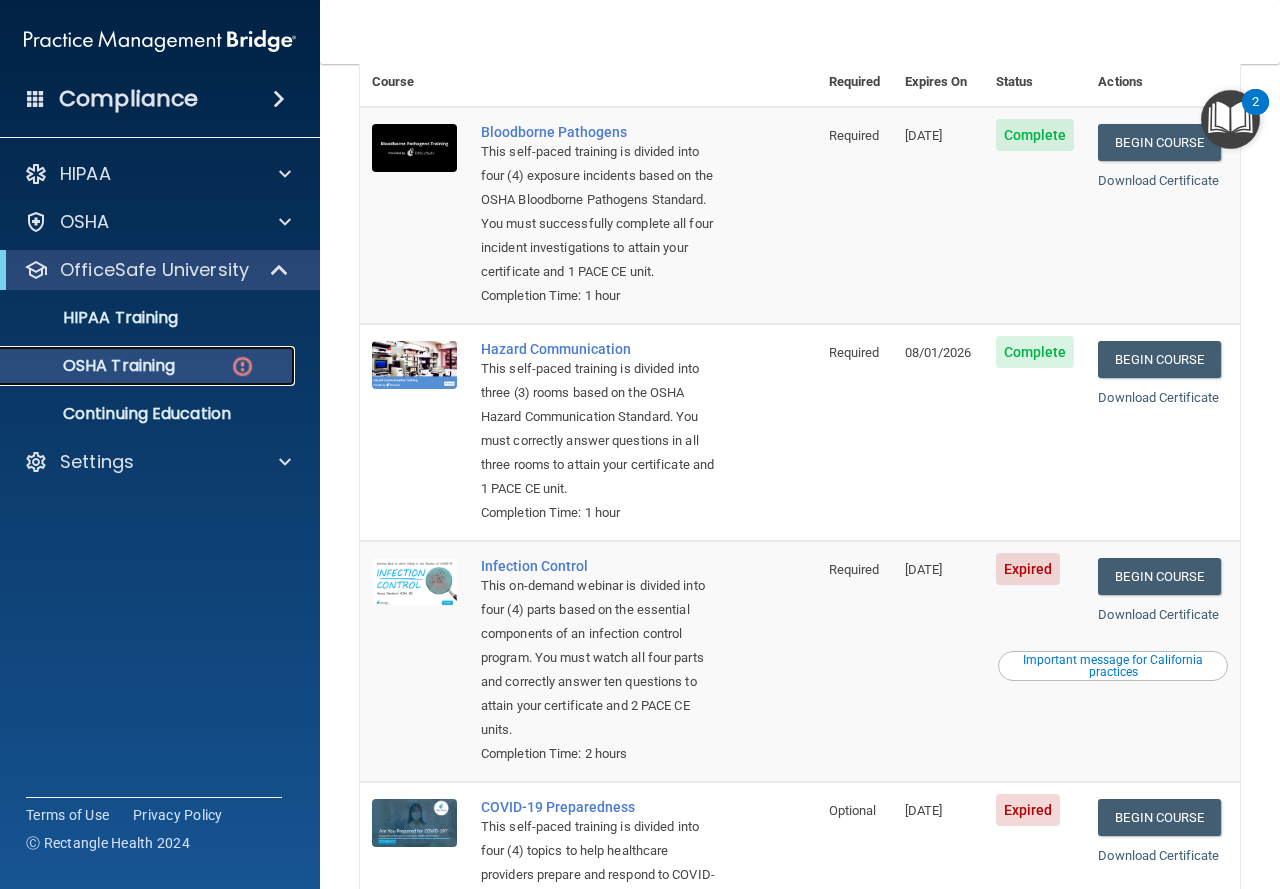 scroll, scrollTop: 391, scrollLeft: 0, axis: vertical 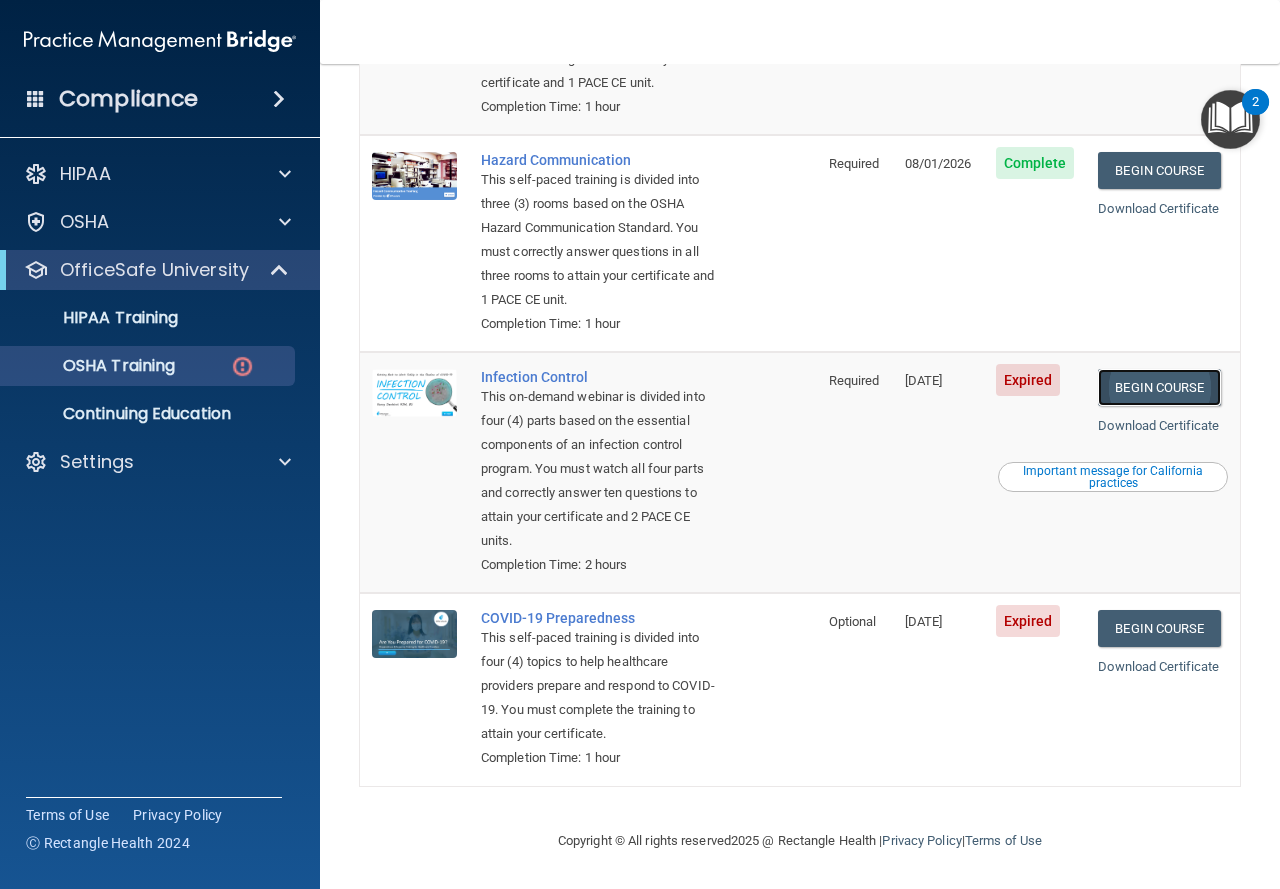 click on "Begin Course" at bounding box center [1159, 387] 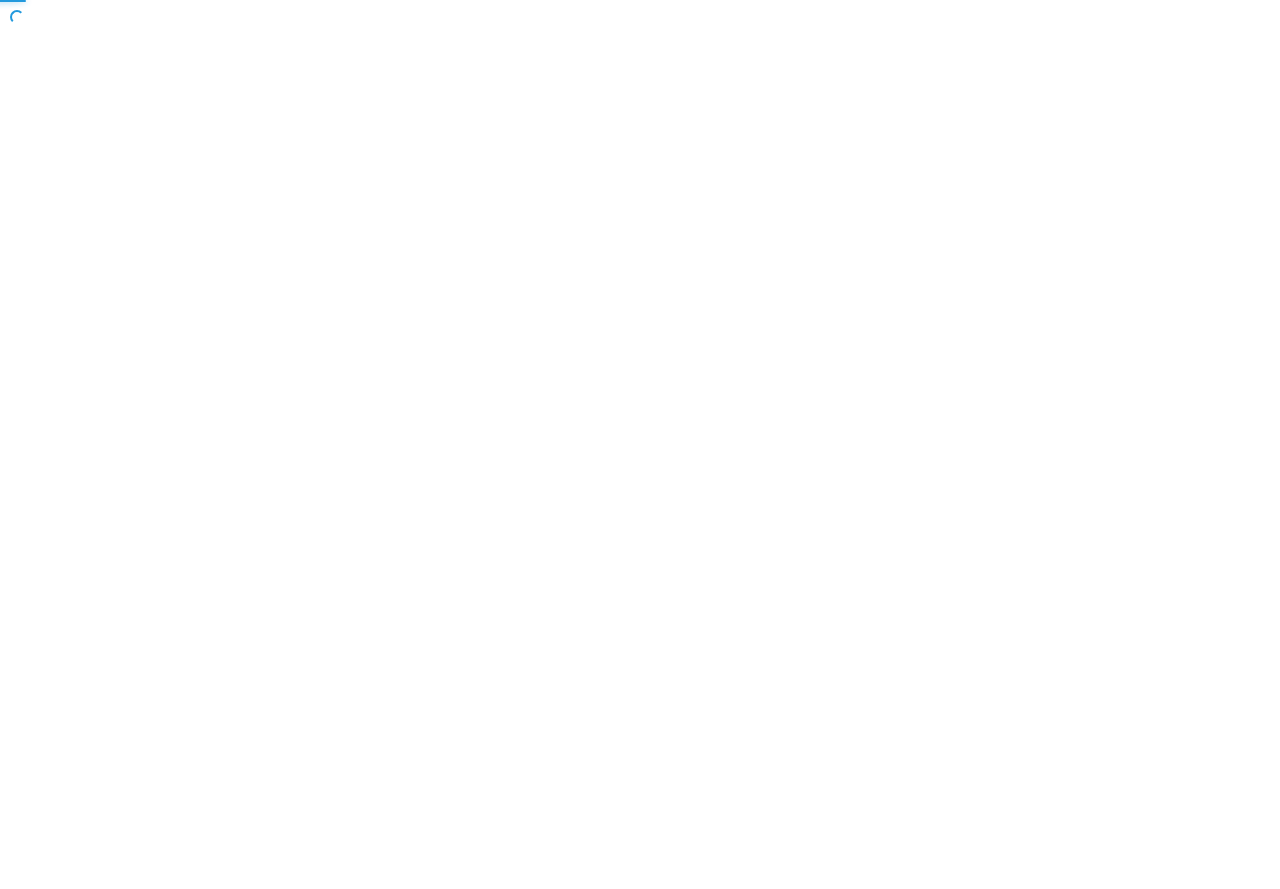 scroll, scrollTop: 0, scrollLeft: 0, axis: both 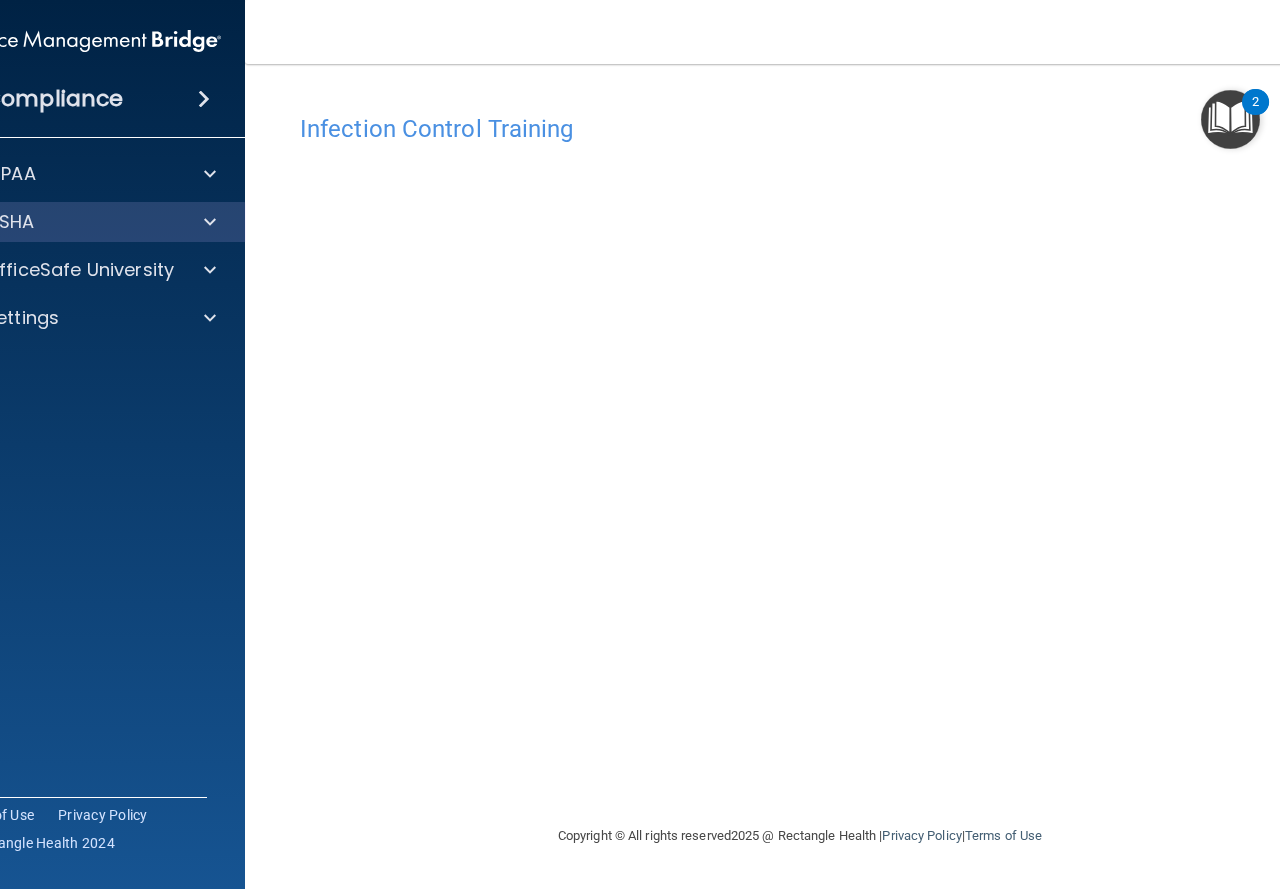 click on "OSHA" at bounding box center (85, 222) 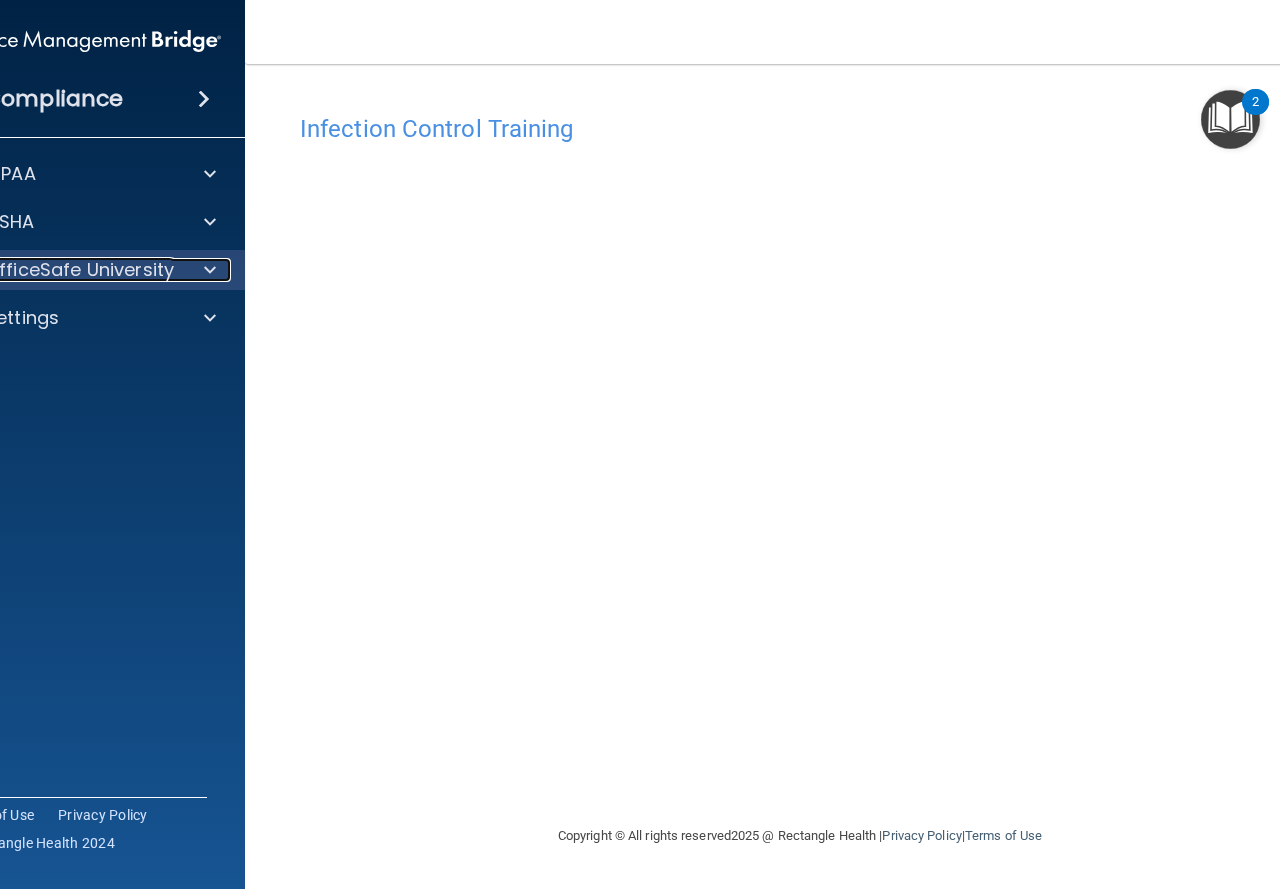 click on "OfficeSafe University" at bounding box center (79, 270) 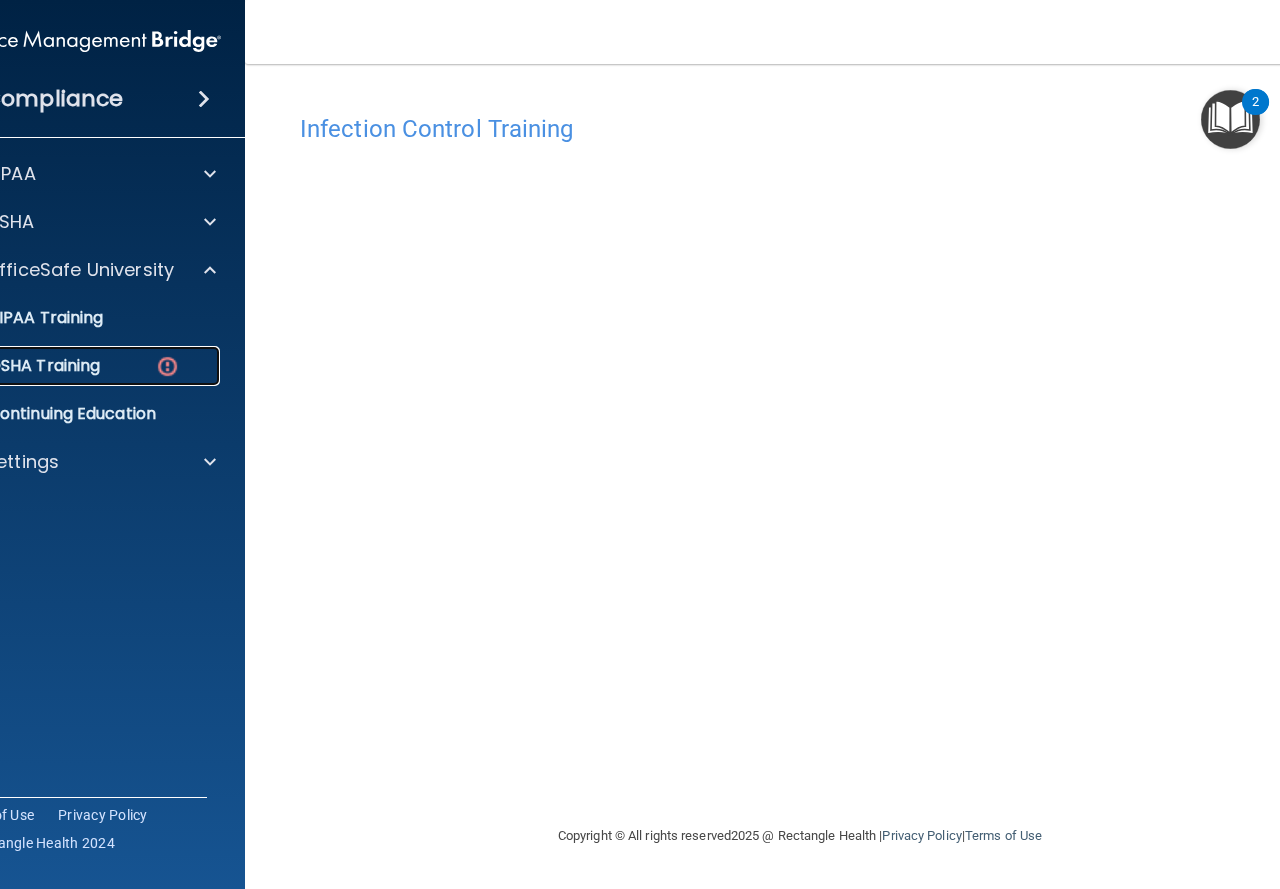click on "OSHA Training" at bounding box center (74, 366) 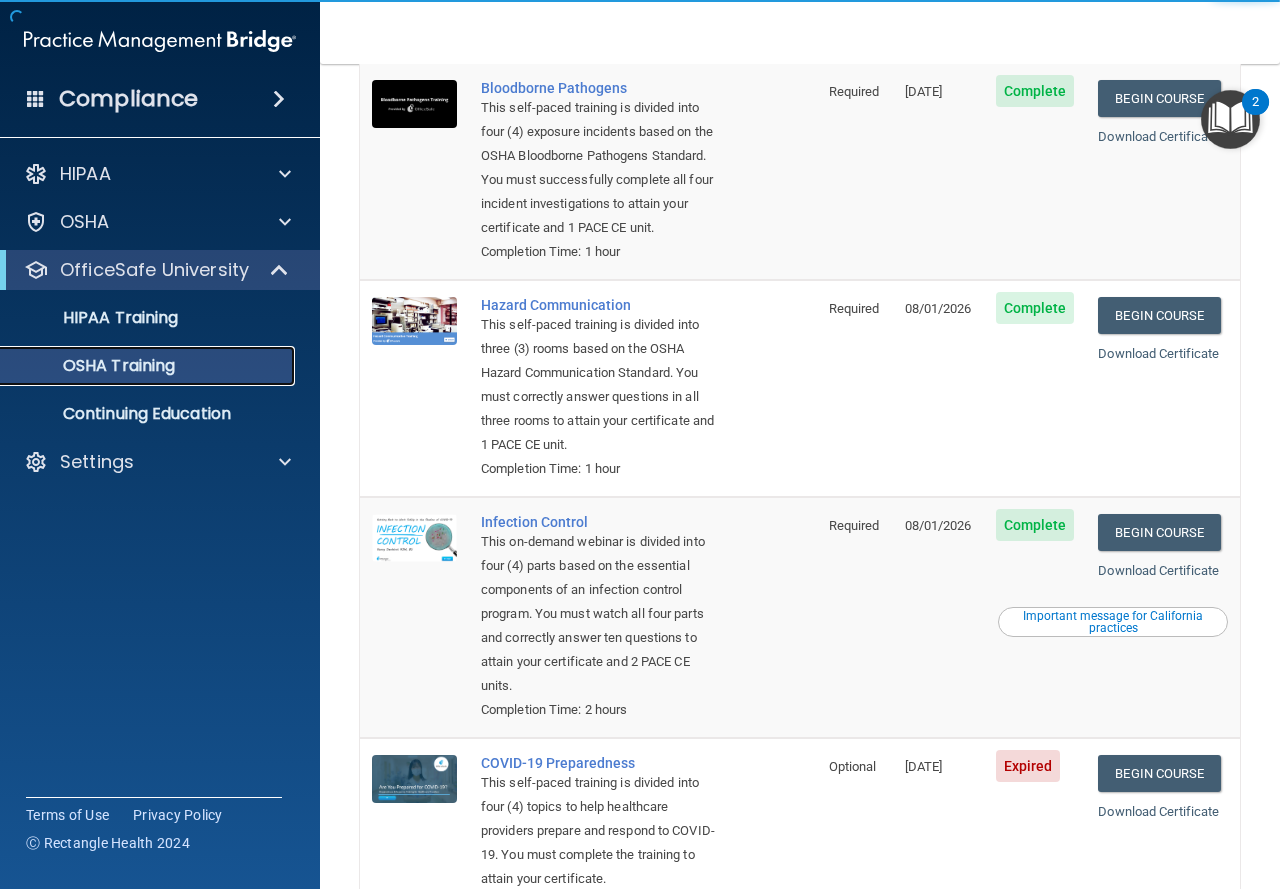 scroll, scrollTop: 335, scrollLeft: 0, axis: vertical 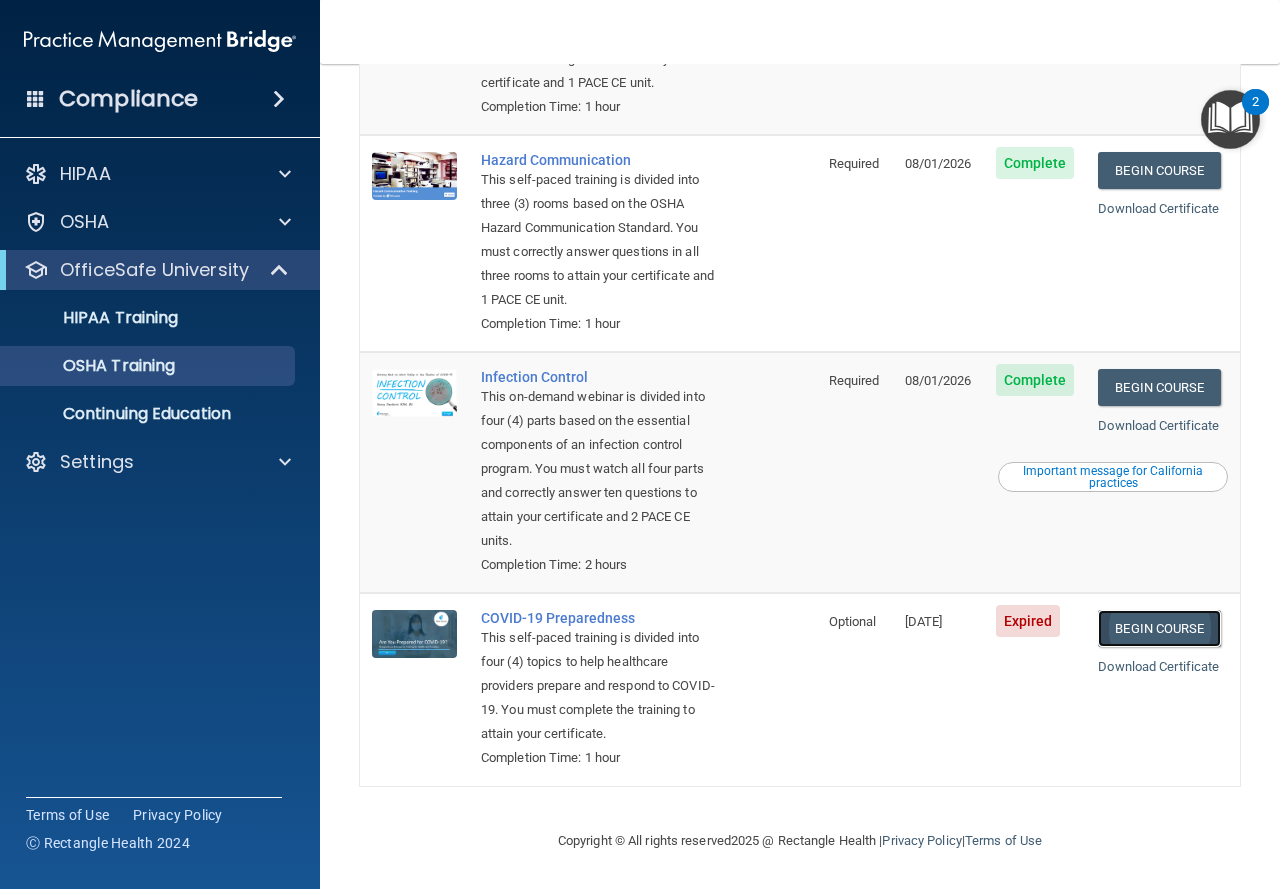 click on "Begin Course" at bounding box center (1159, 628) 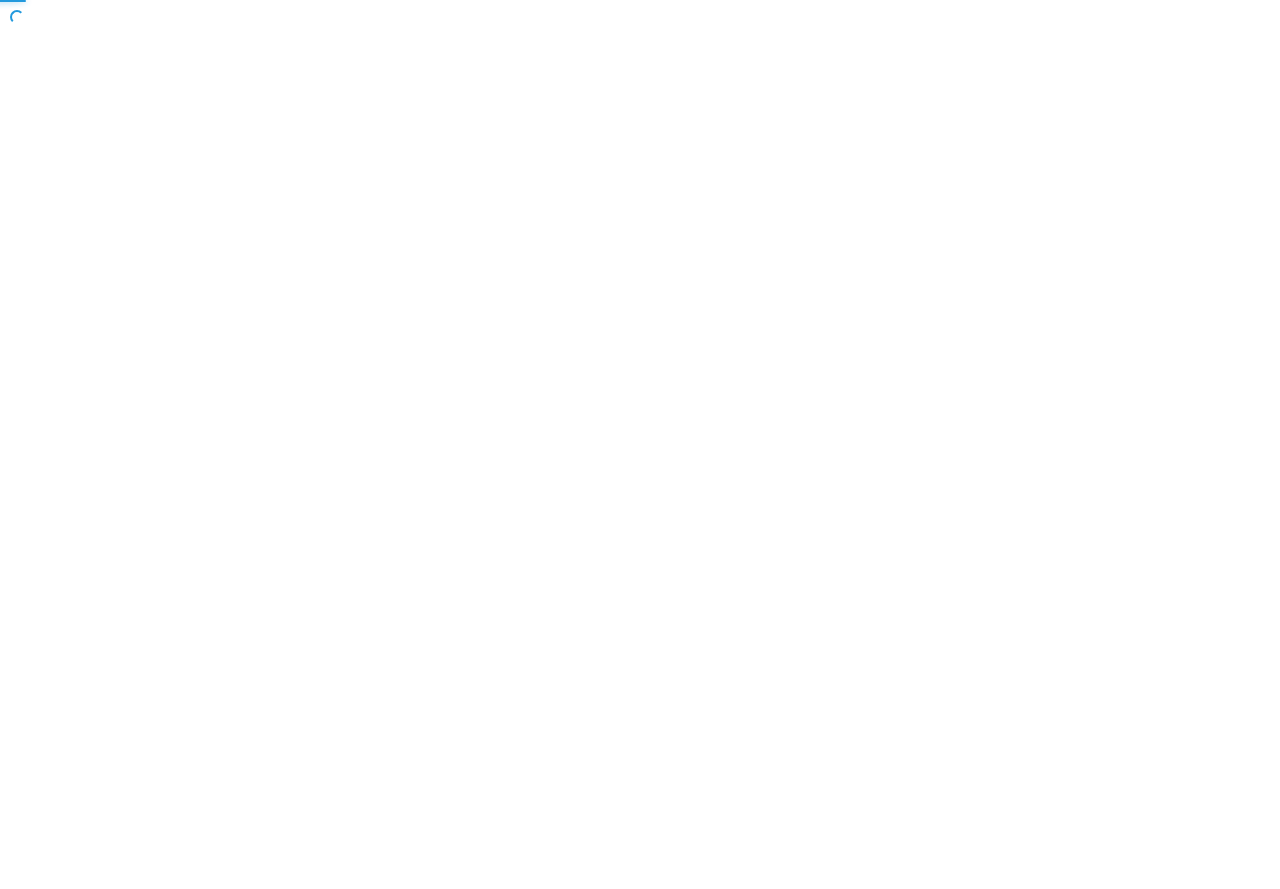 scroll, scrollTop: 0, scrollLeft: 0, axis: both 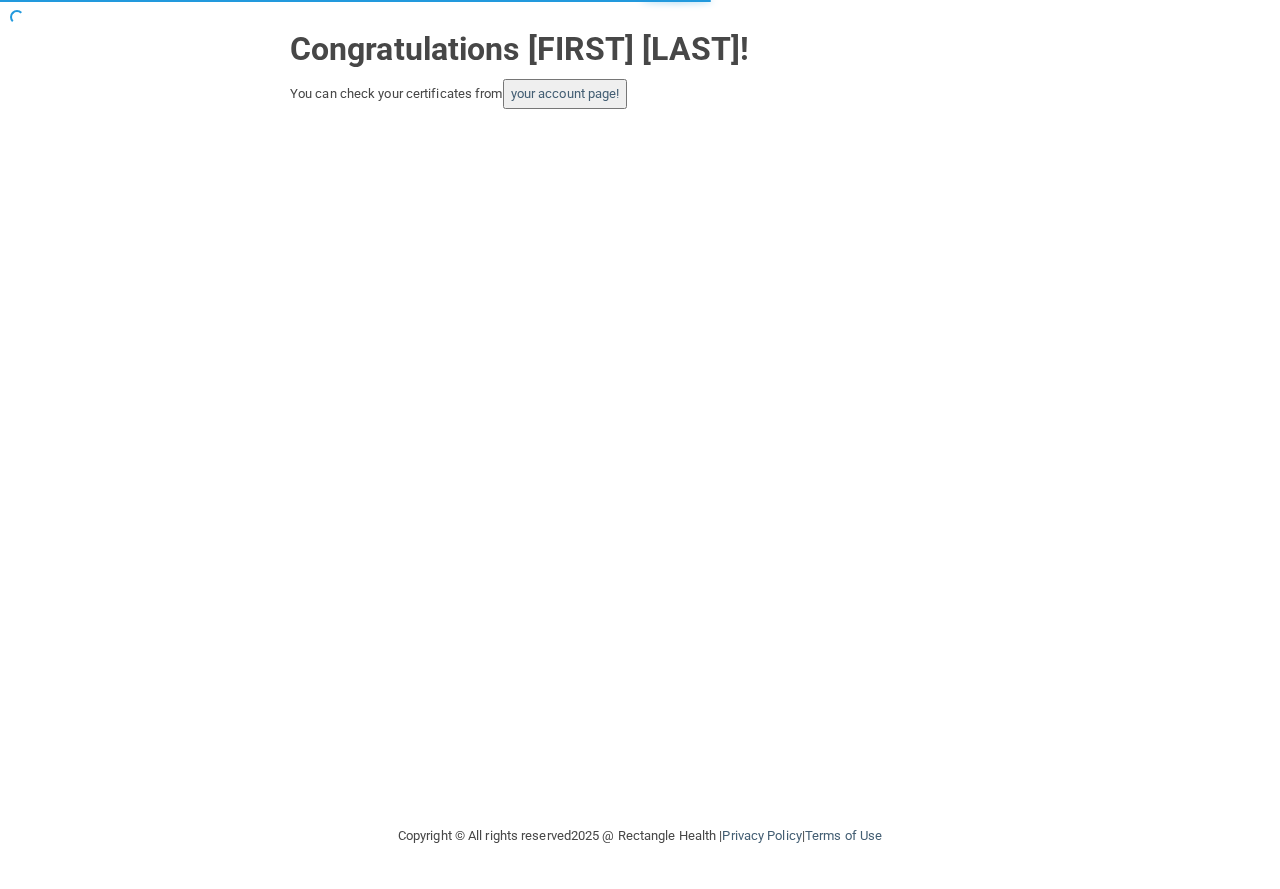click on "your account page!" at bounding box center (565, 94) 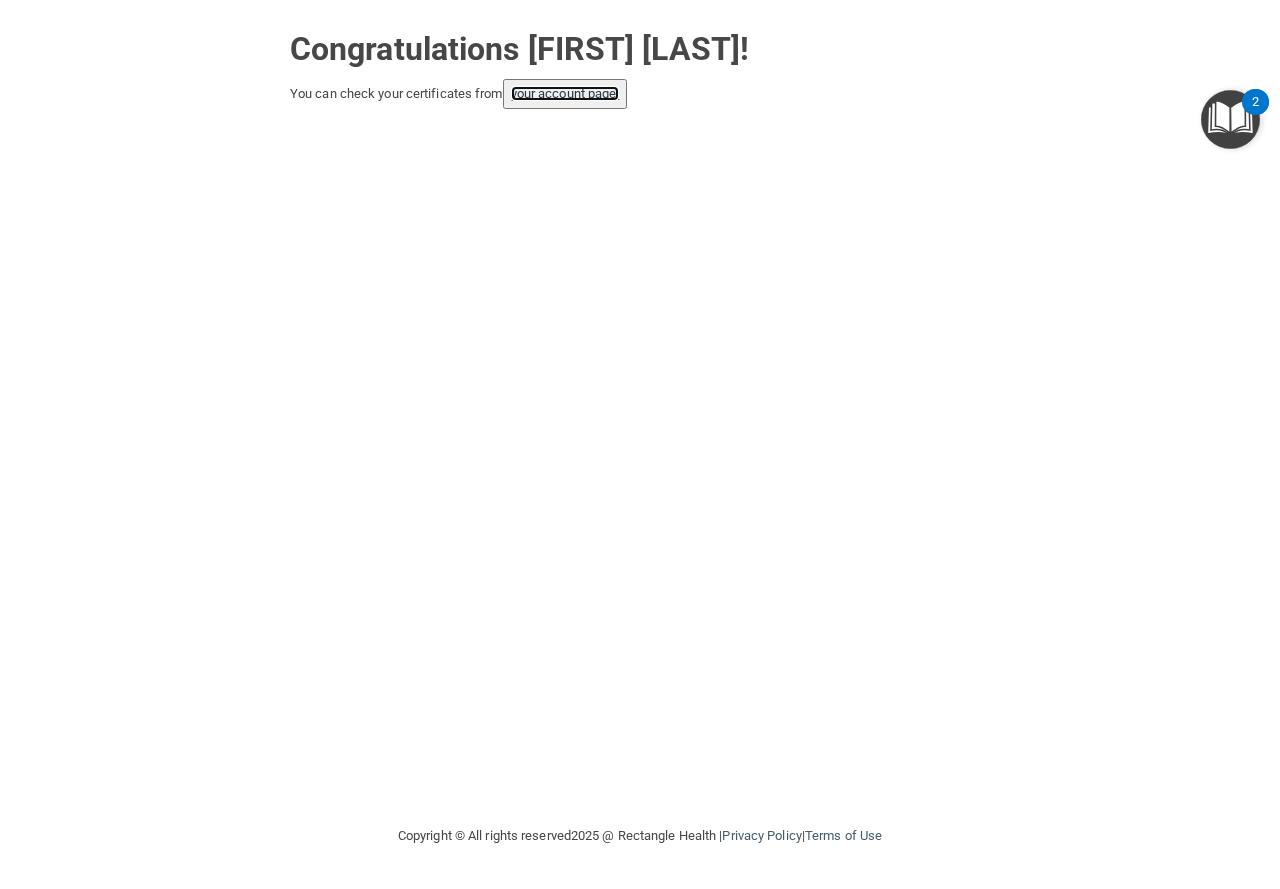 click on "your account page!" at bounding box center [565, 93] 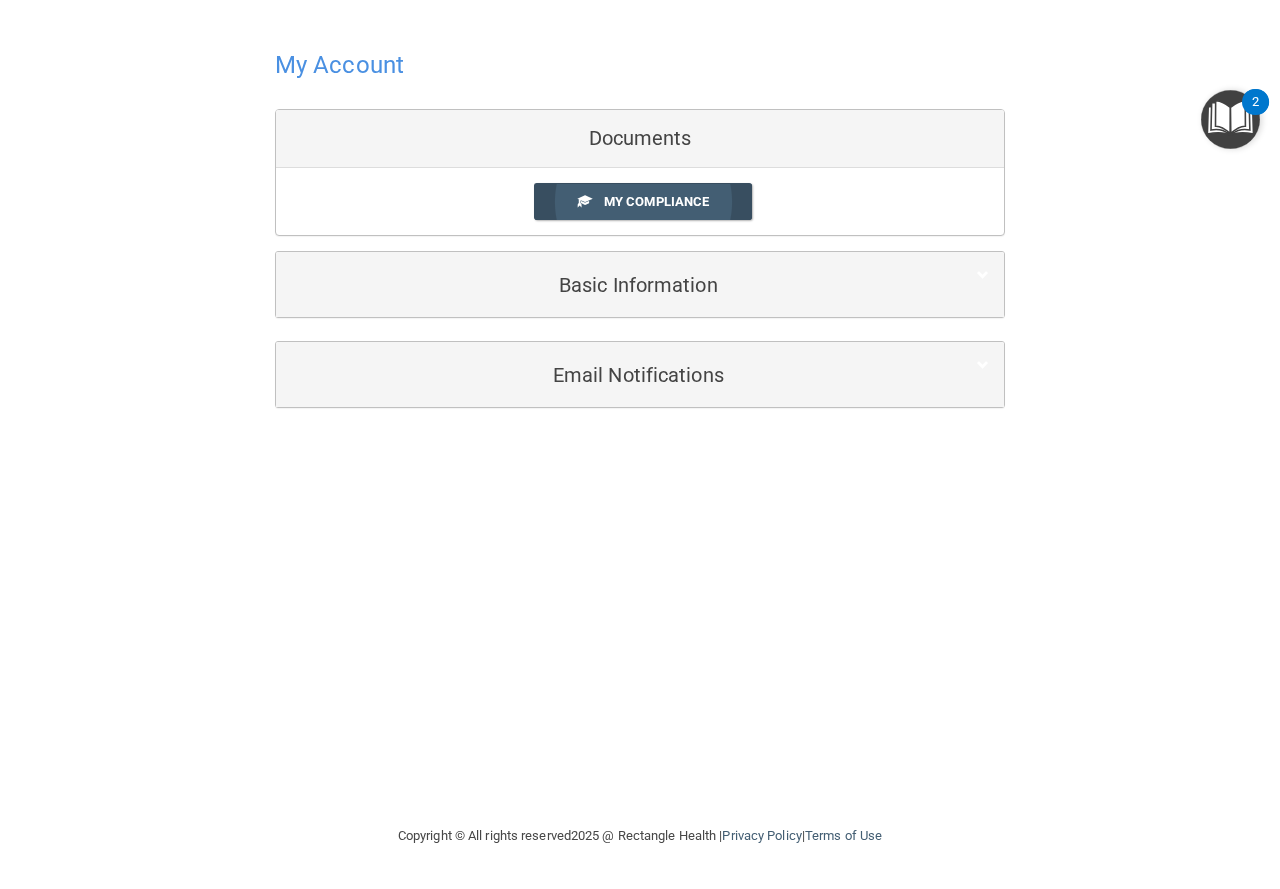 click on "My Compliance" at bounding box center (656, 201) 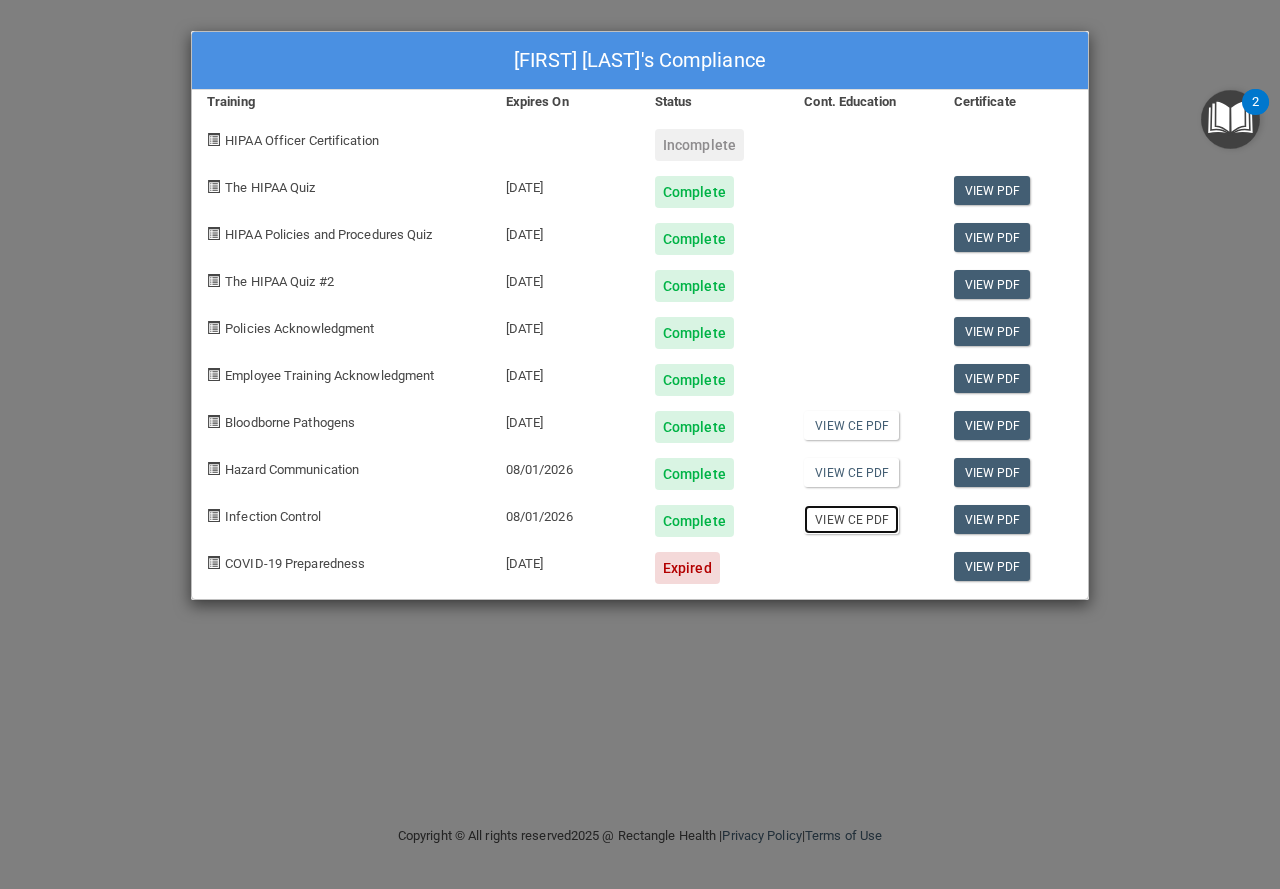 click on "View CE PDF" at bounding box center [851, 519] 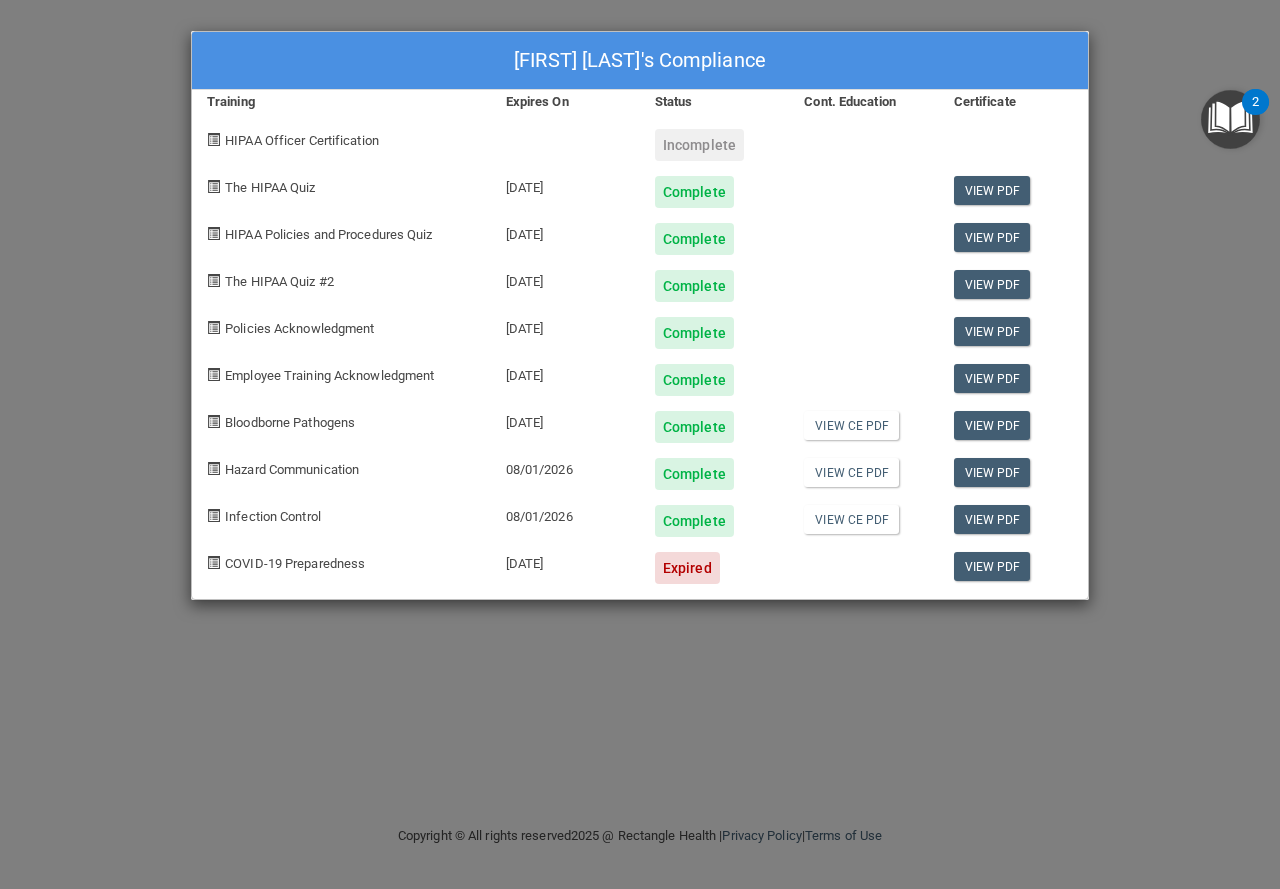 click on "Michael Wood's Compliance      Training   Expires On   Status   Cont. Education   Certificate         HIPAA Officer Certification             Incomplete                      The HIPAA Quiz      07/08/2026       Complete              View PDF         HIPAA Policies and Procedures Quiz      07/08/2026       Complete              View PDF         The HIPAA Quiz #2      07/08/2026       Complete              View PDF         Policies Acknowledgment      07/08/2026       Complete              View PDF         Employee Training Acknowledgment      07/08/2026       Complete              View PDF         Bloodborne Pathogens      07/08/2026       Complete        View CE PDF       View PDF         Hazard Communication      08/01/2026       Complete        View CE PDF       View PDF         Infection Control      08/01/2026       Complete        View CE PDF       View PDF         COVID-19 Preparedness      06/27/2025       Expired              View PDF" at bounding box center (640, 444) 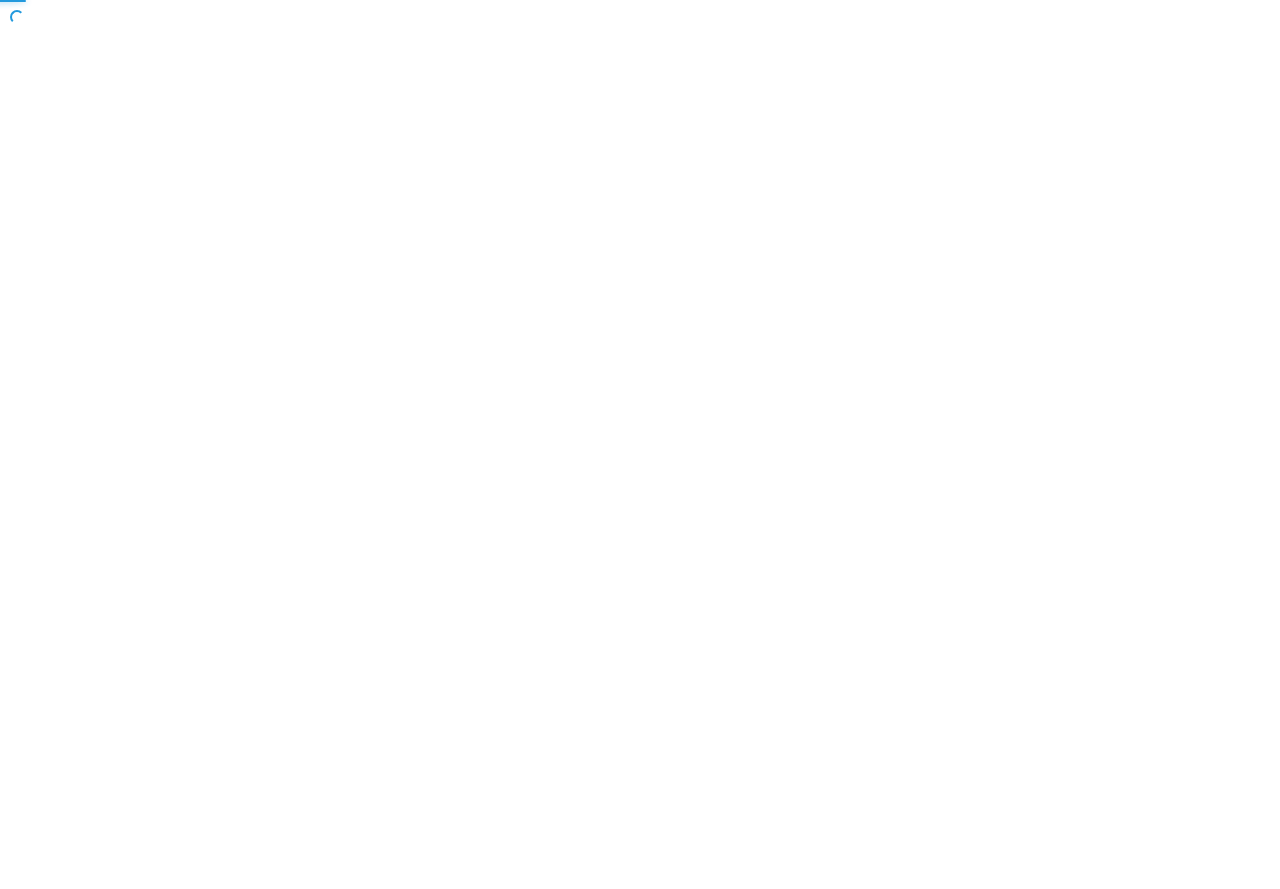 scroll, scrollTop: 0, scrollLeft: 0, axis: both 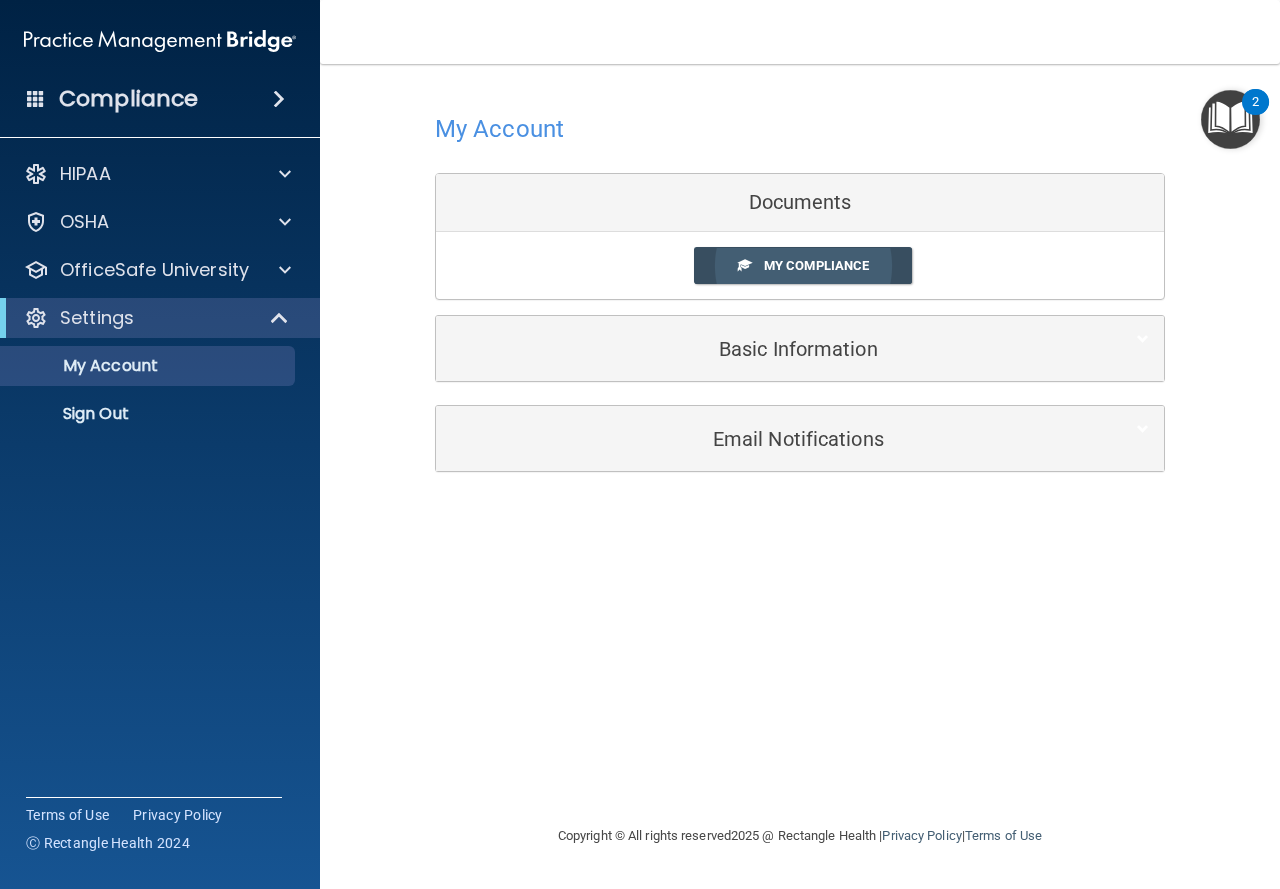 click on "My Compliance" at bounding box center (816, 265) 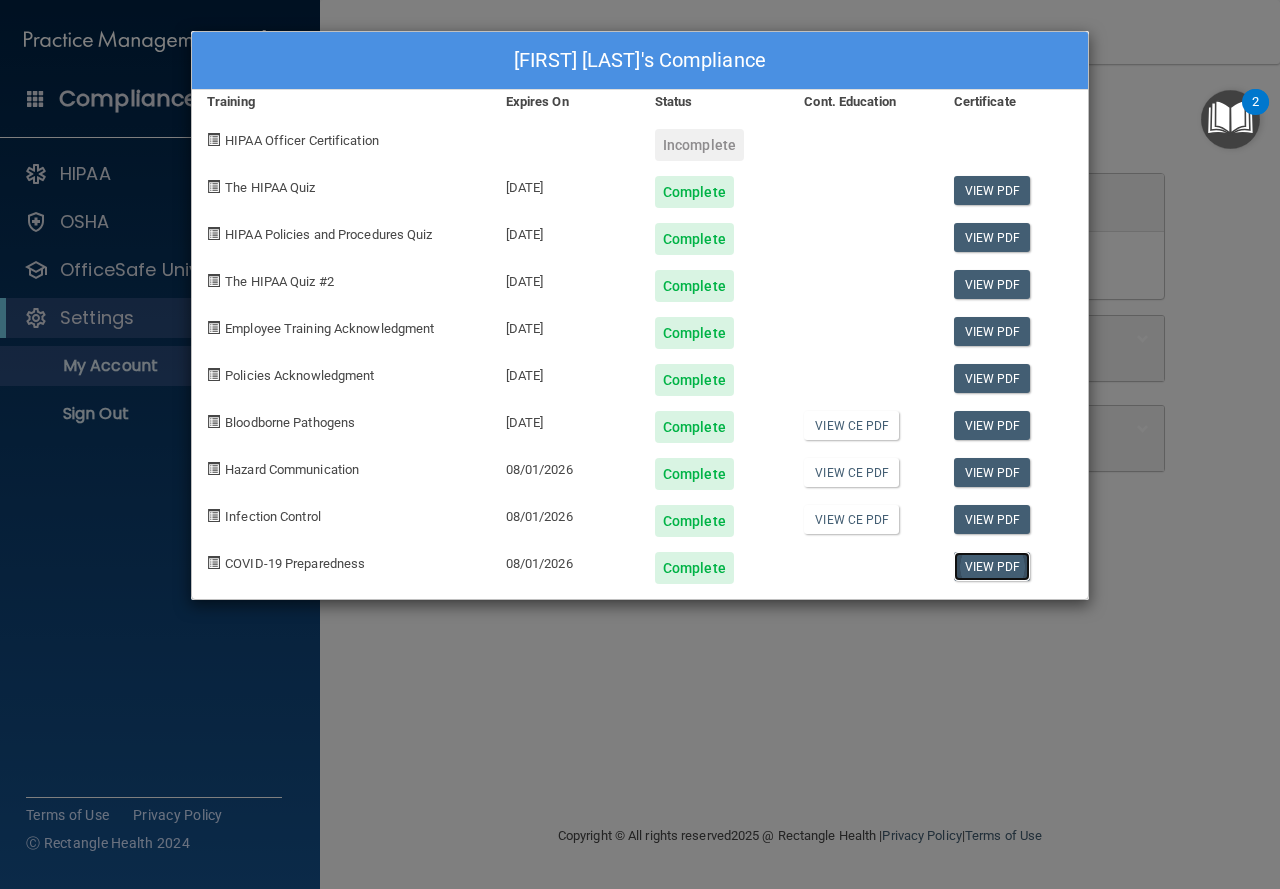 click on "View PDF" at bounding box center (992, 566) 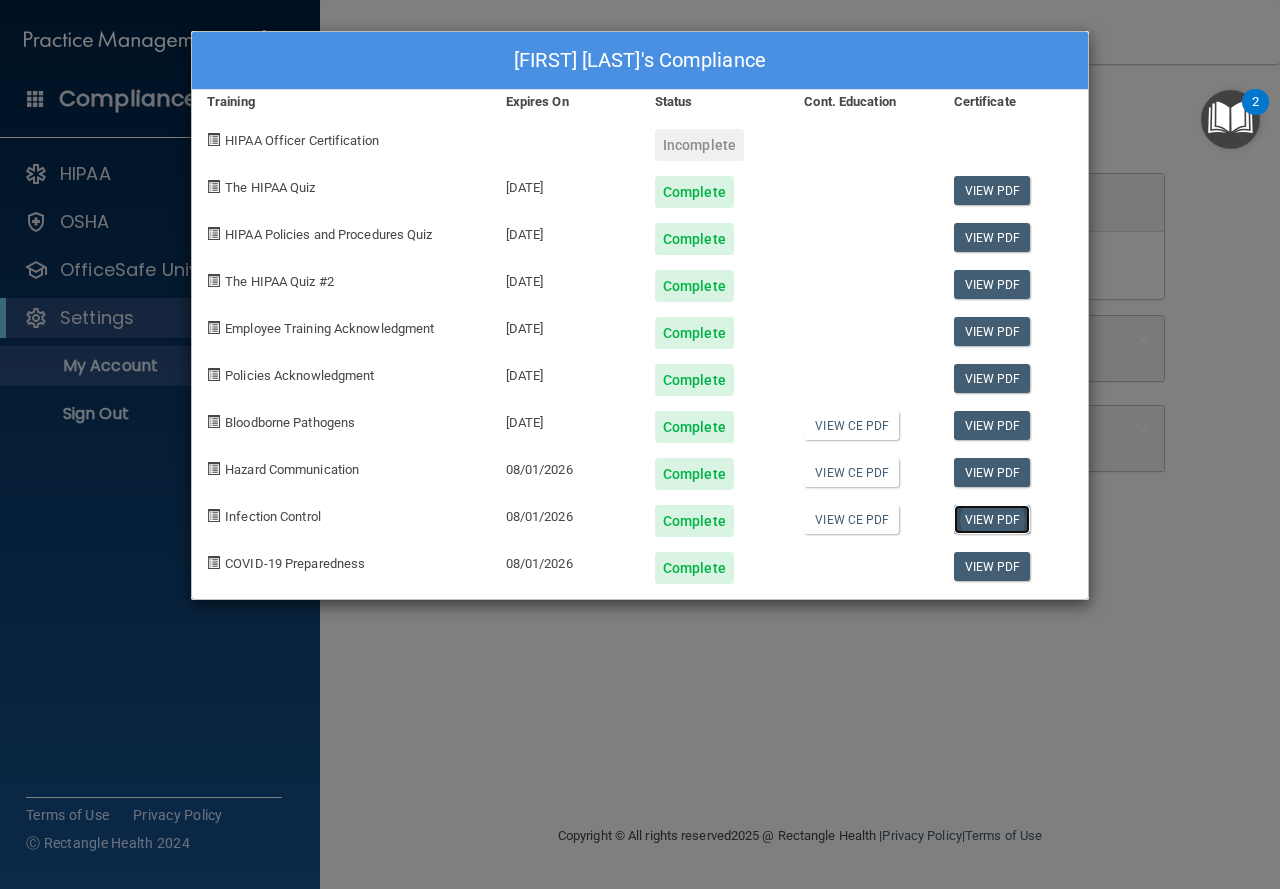 click on "View PDF" at bounding box center [992, 519] 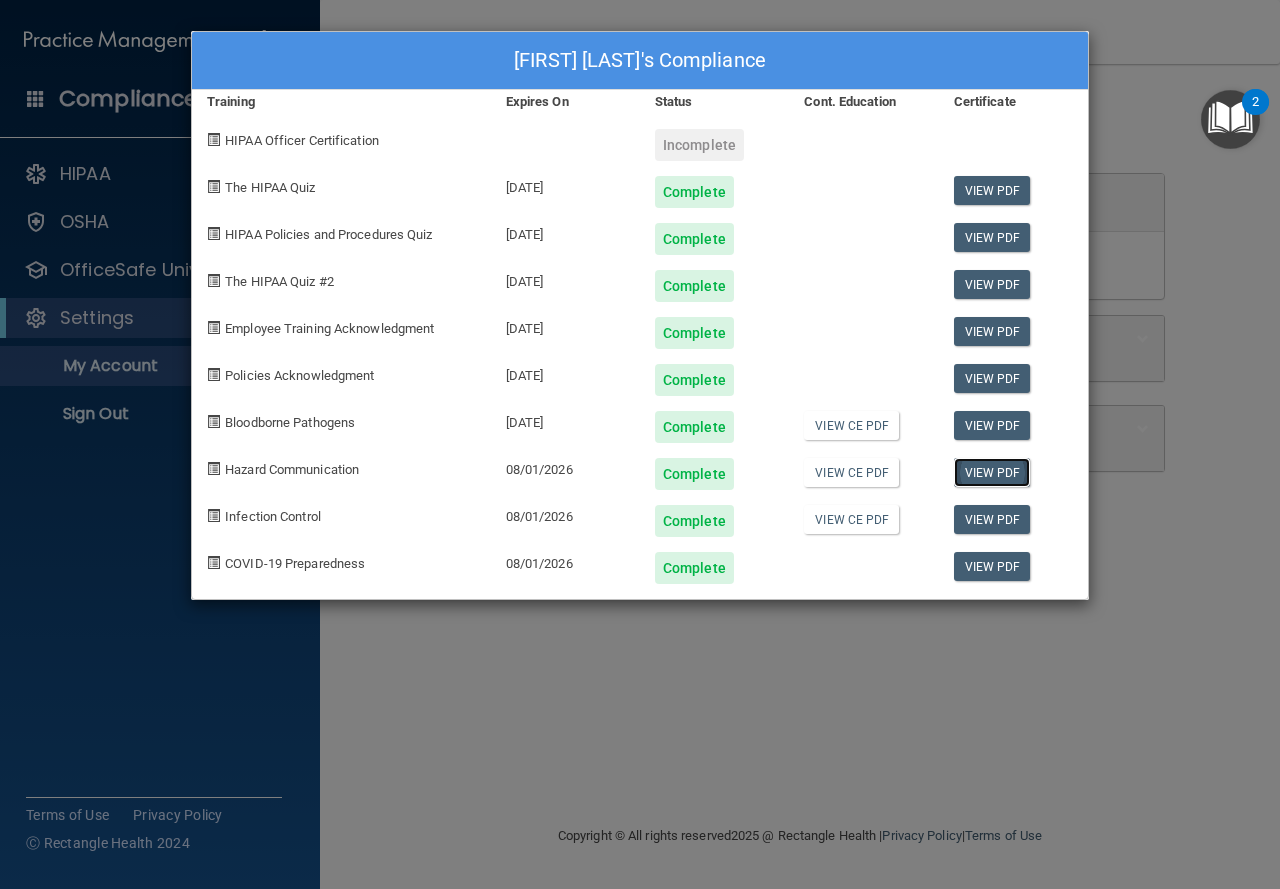 click on "View PDF" at bounding box center [992, 472] 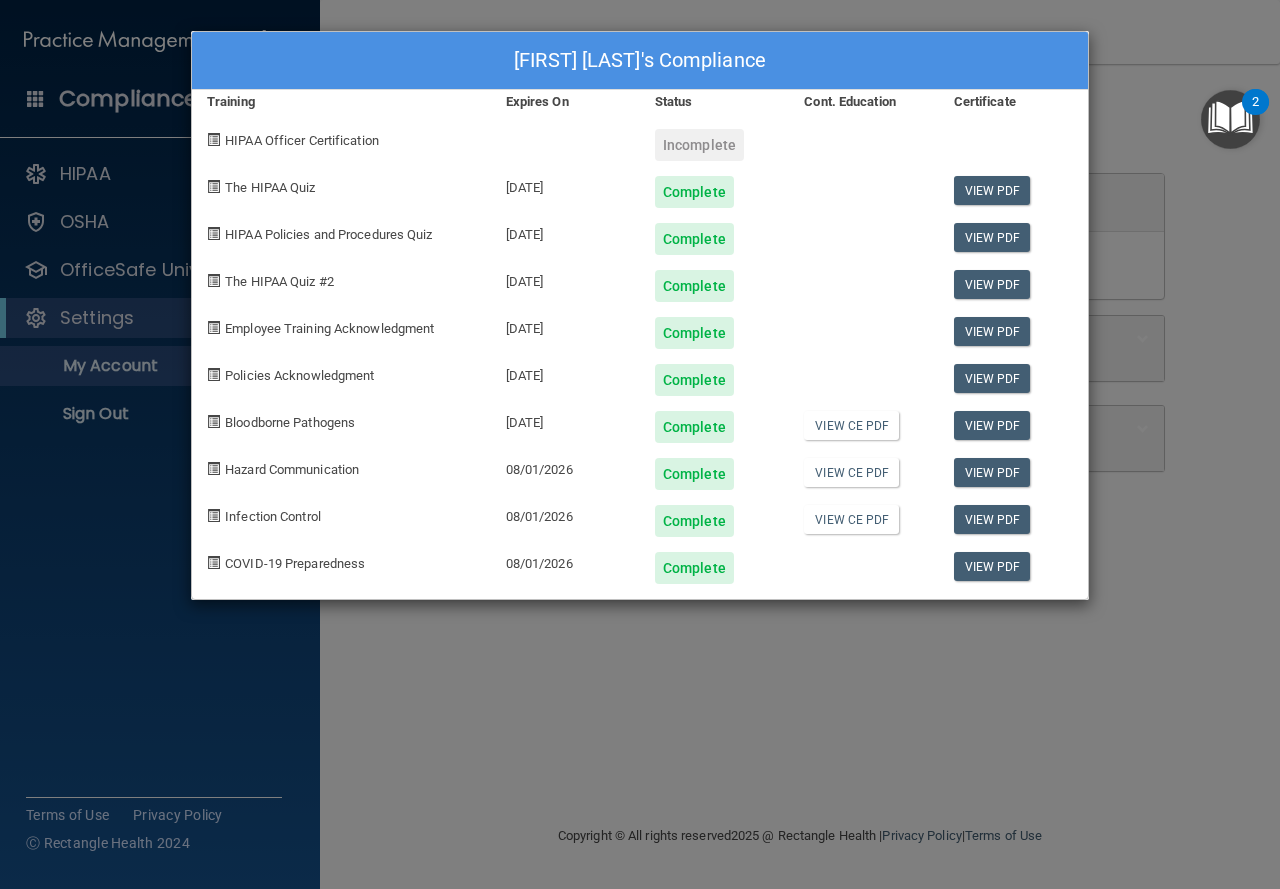 click on "Michael Wood's Compliance      Training   Expires On   Status   Cont. Education   Certificate         HIPAA Officer Certification             Incomplete                      The HIPAA Quiz      07/08/2026       Complete              View PDF         HIPAA Policies and Procedures Quiz      07/08/2026       Complete              View PDF         The HIPAA Quiz #2      07/08/2026       Complete              View PDF         Employee Training Acknowledgment      07/08/2026       Complete              View PDF         Policies Acknowledgment      07/08/2026       Complete              View PDF         Bloodborne Pathogens      07/08/2026       Complete        View CE PDF       View PDF         Hazard Communication      08/01/2026       Complete        View CE PDF       View PDF         Infection Control      08/01/2026       Complete        View CE PDF       View PDF         COVID-19 Preparedness      08/01/2026       Complete              View PDF" at bounding box center [640, 444] 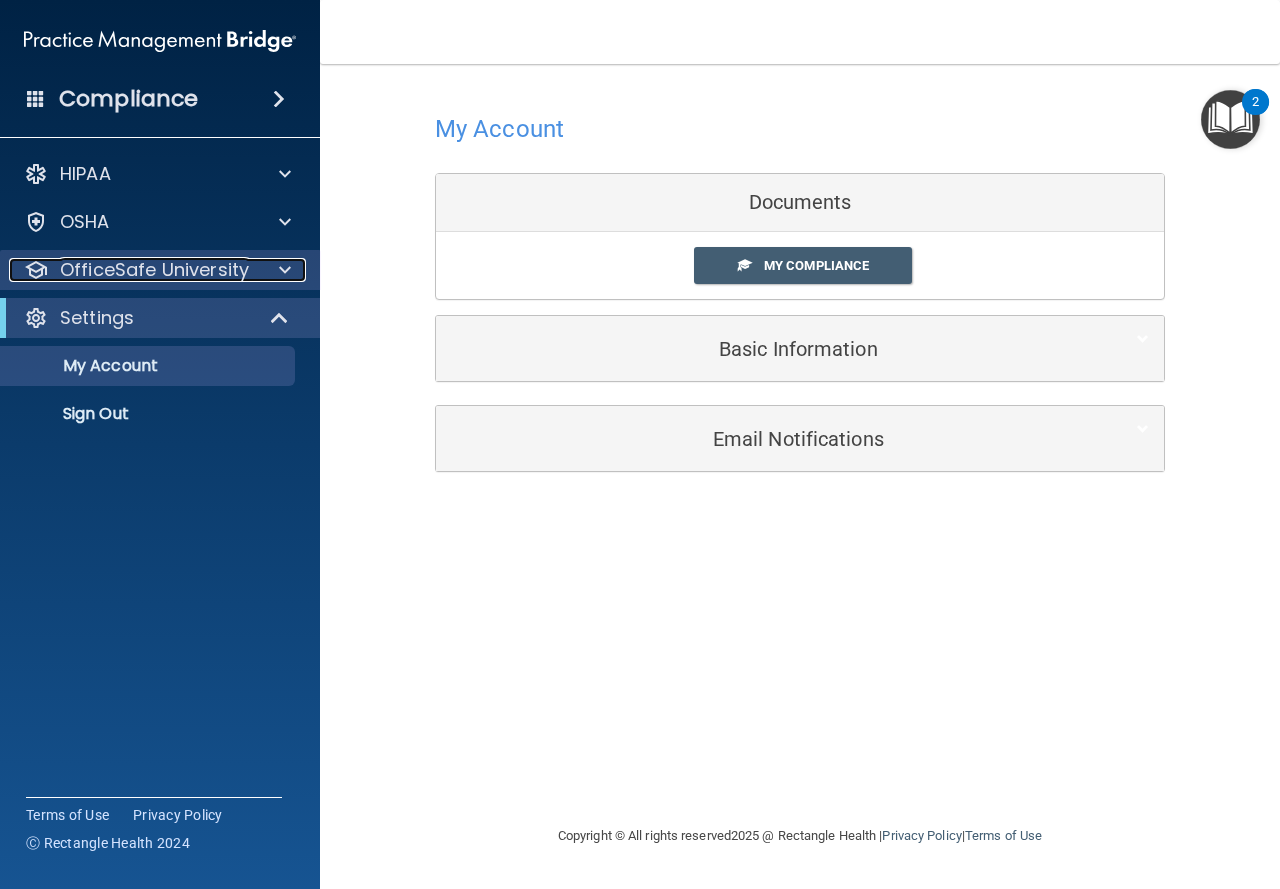 click on "OfficeSafe University" at bounding box center [154, 270] 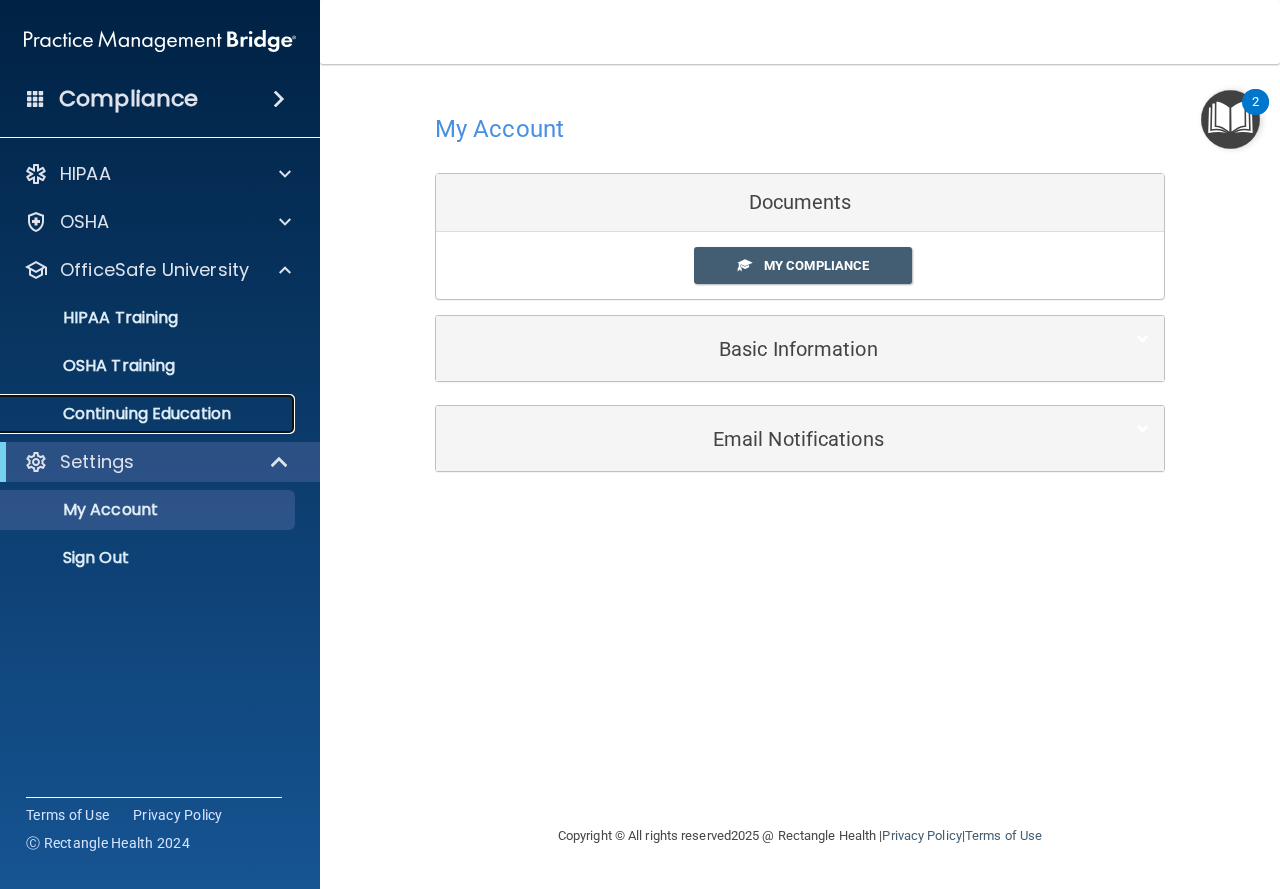 click on "Continuing Education" at bounding box center [149, 414] 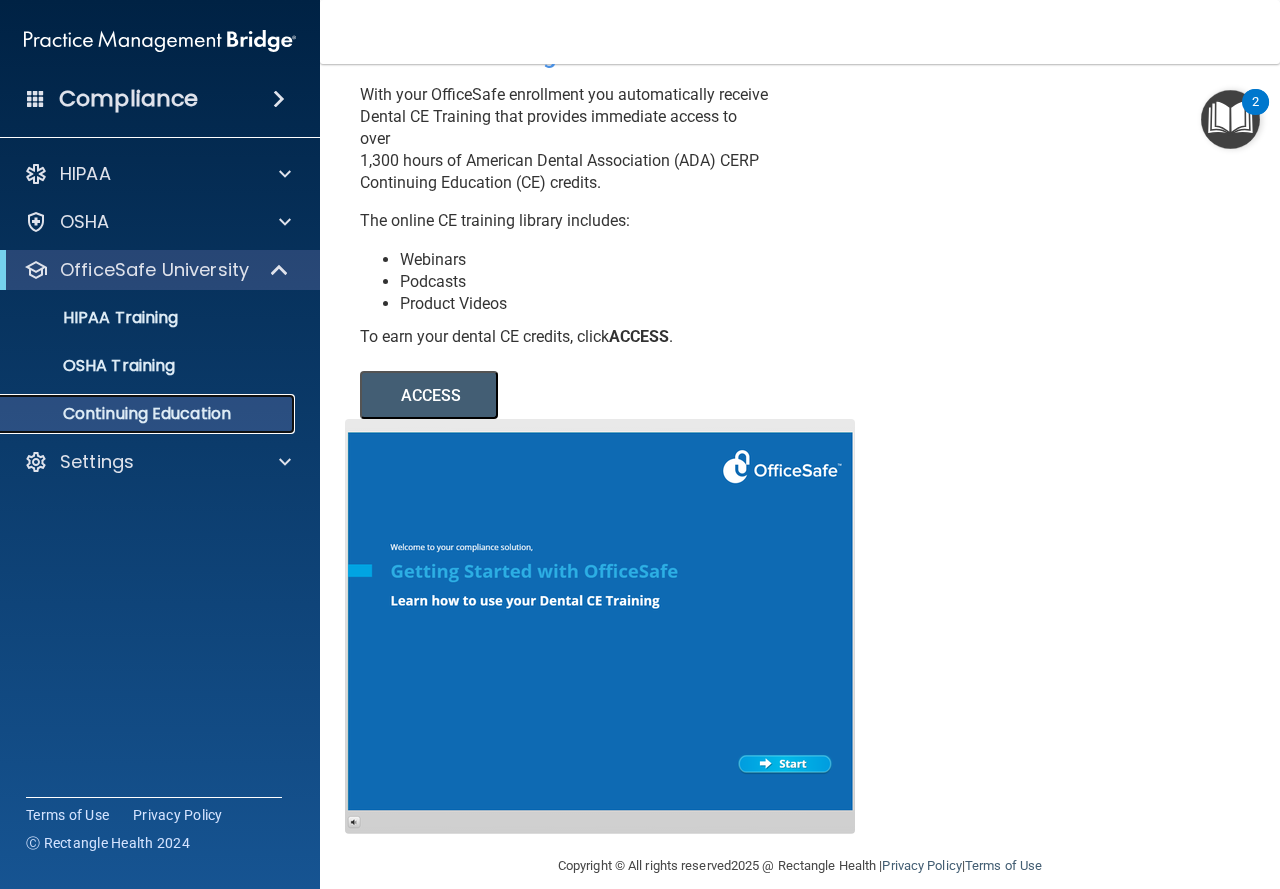 scroll, scrollTop: 105, scrollLeft: 0, axis: vertical 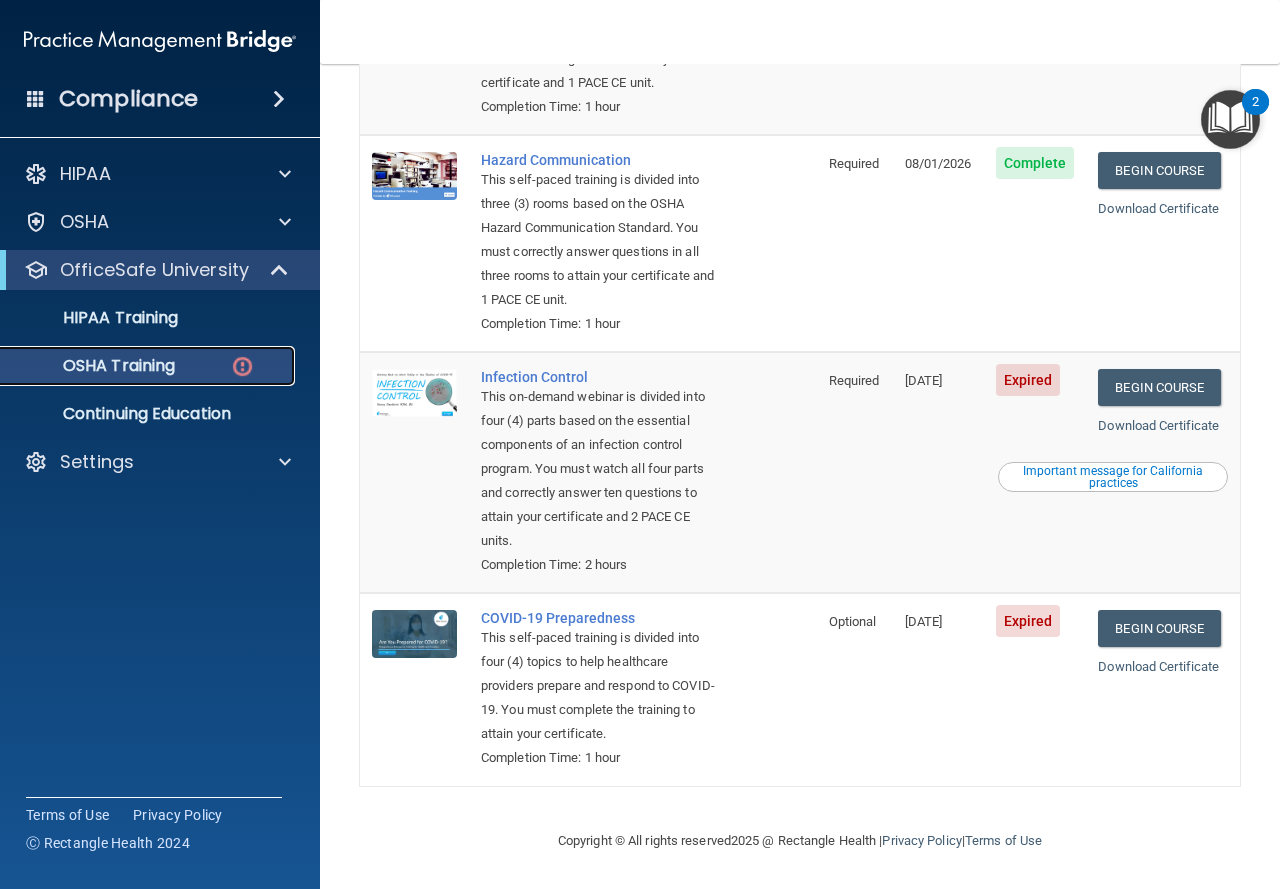 click on "OSHA Training" at bounding box center (94, 366) 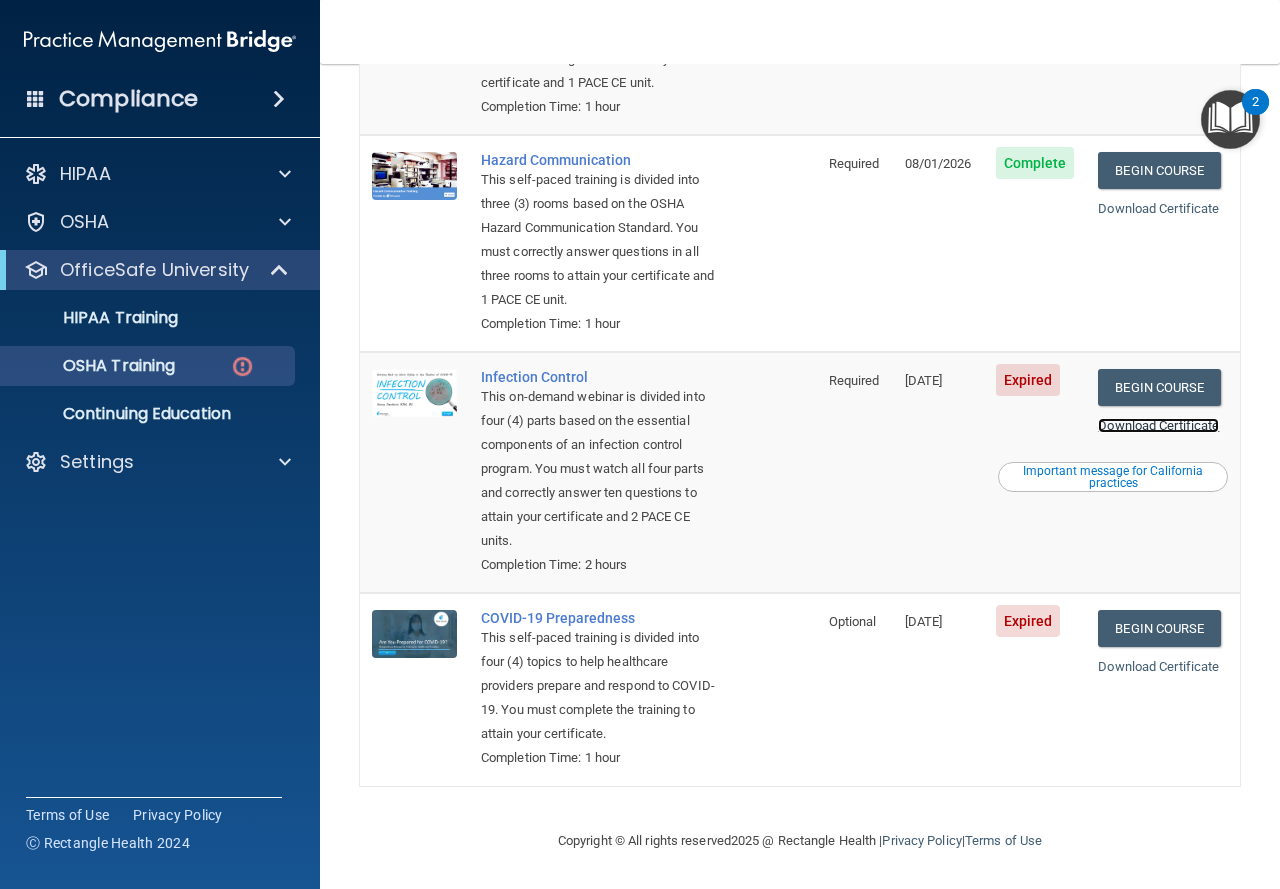 click on "Download Certificate" at bounding box center [1158, 425] 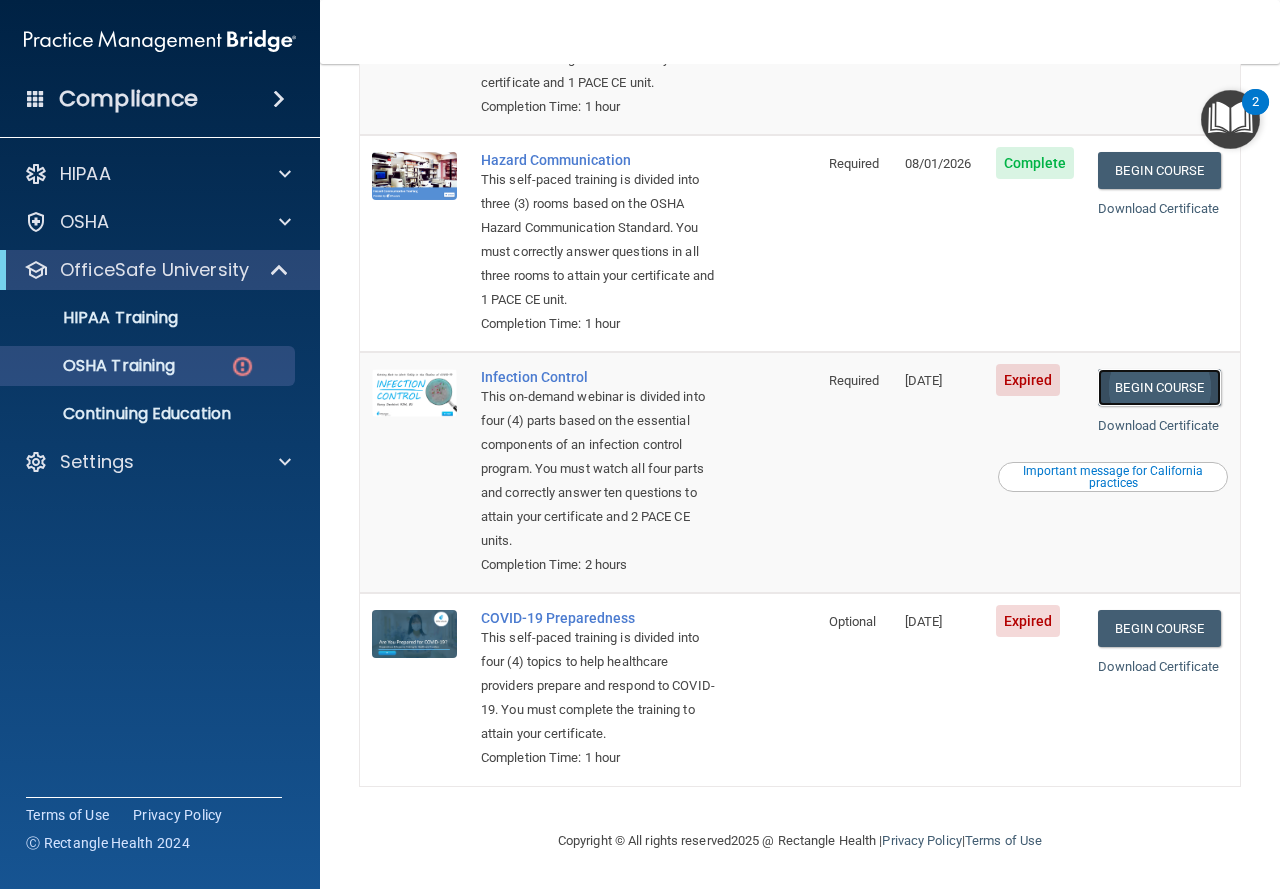 click on "Begin Course" at bounding box center [1159, 387] 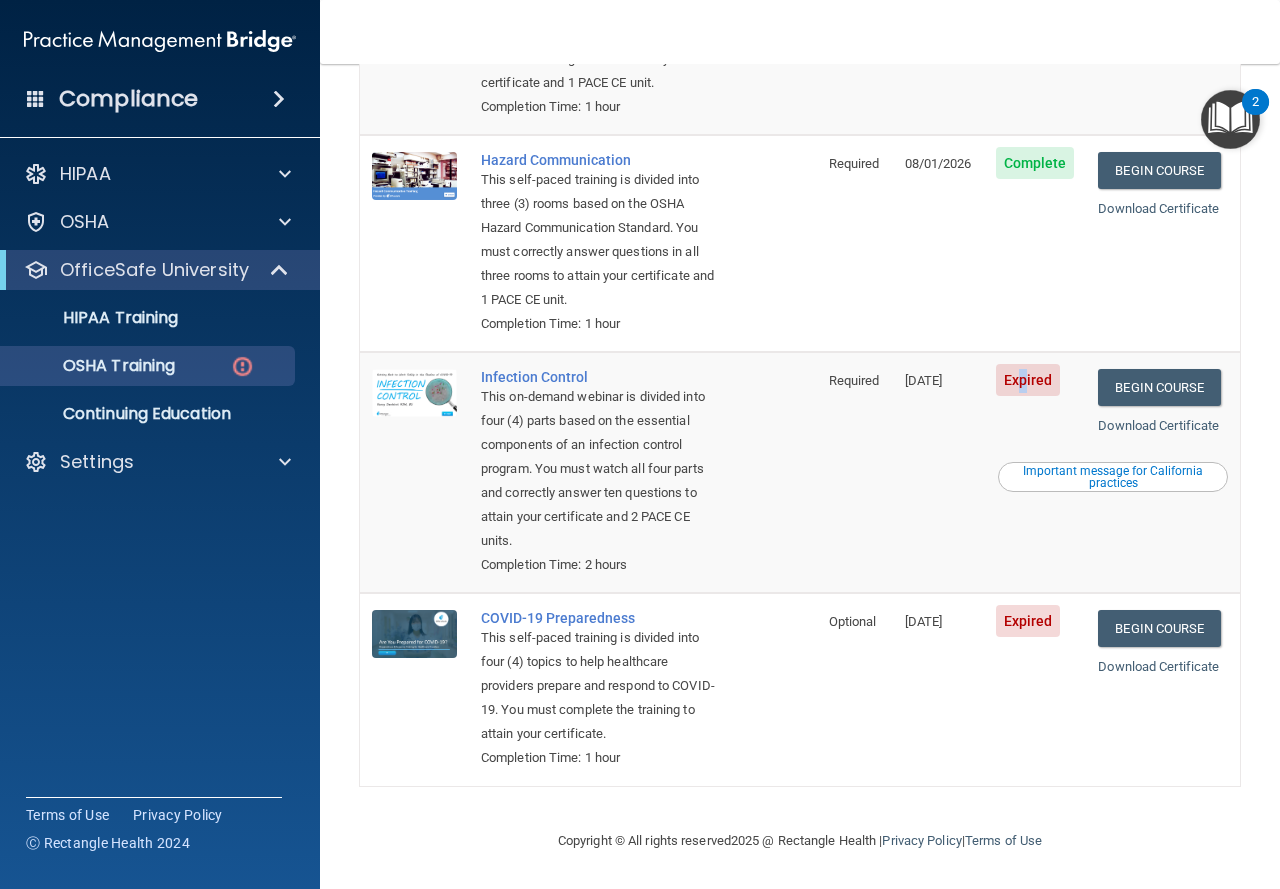 click on "Expired" at bounding box center [1028, 380] 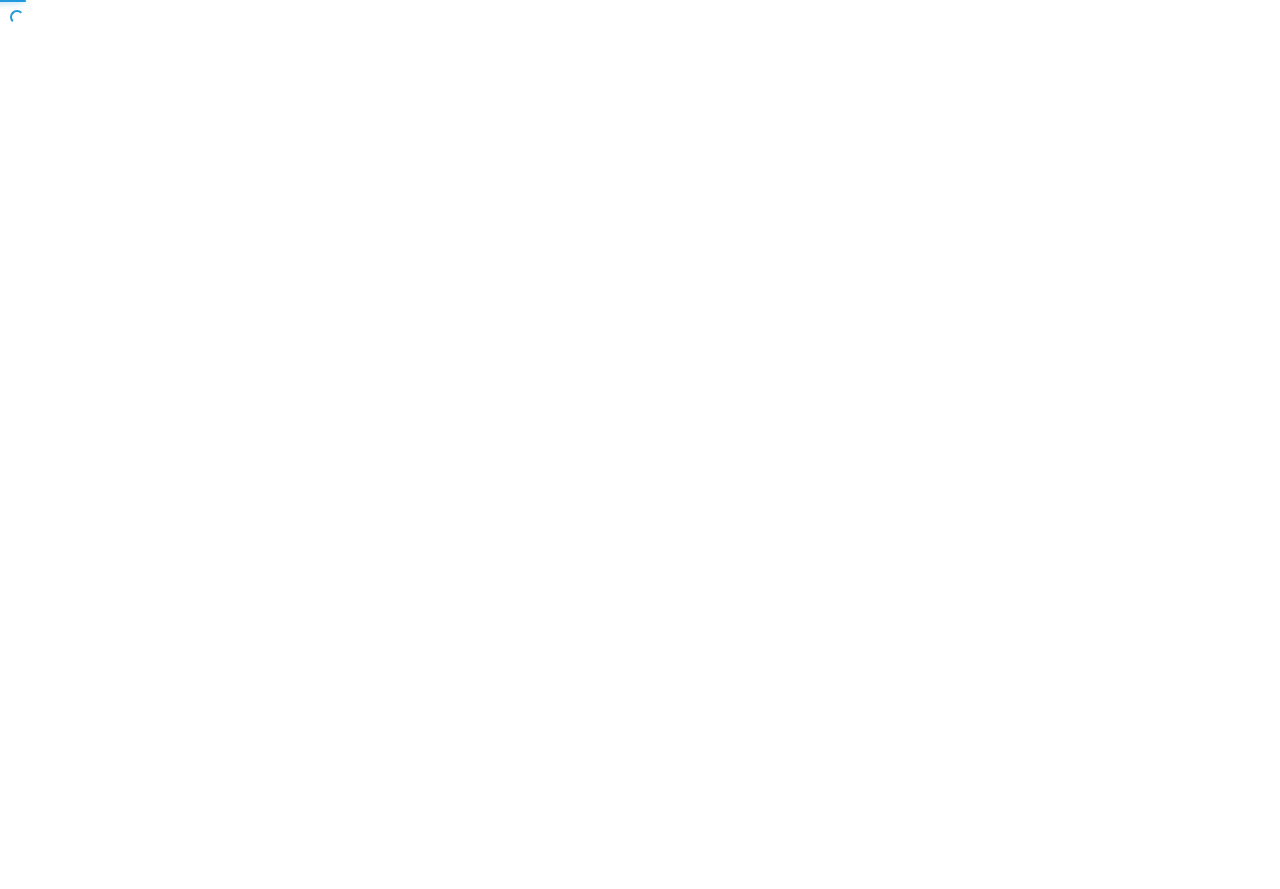 scroll, scrollTop: 0, scrollLeft: 0, axis: both 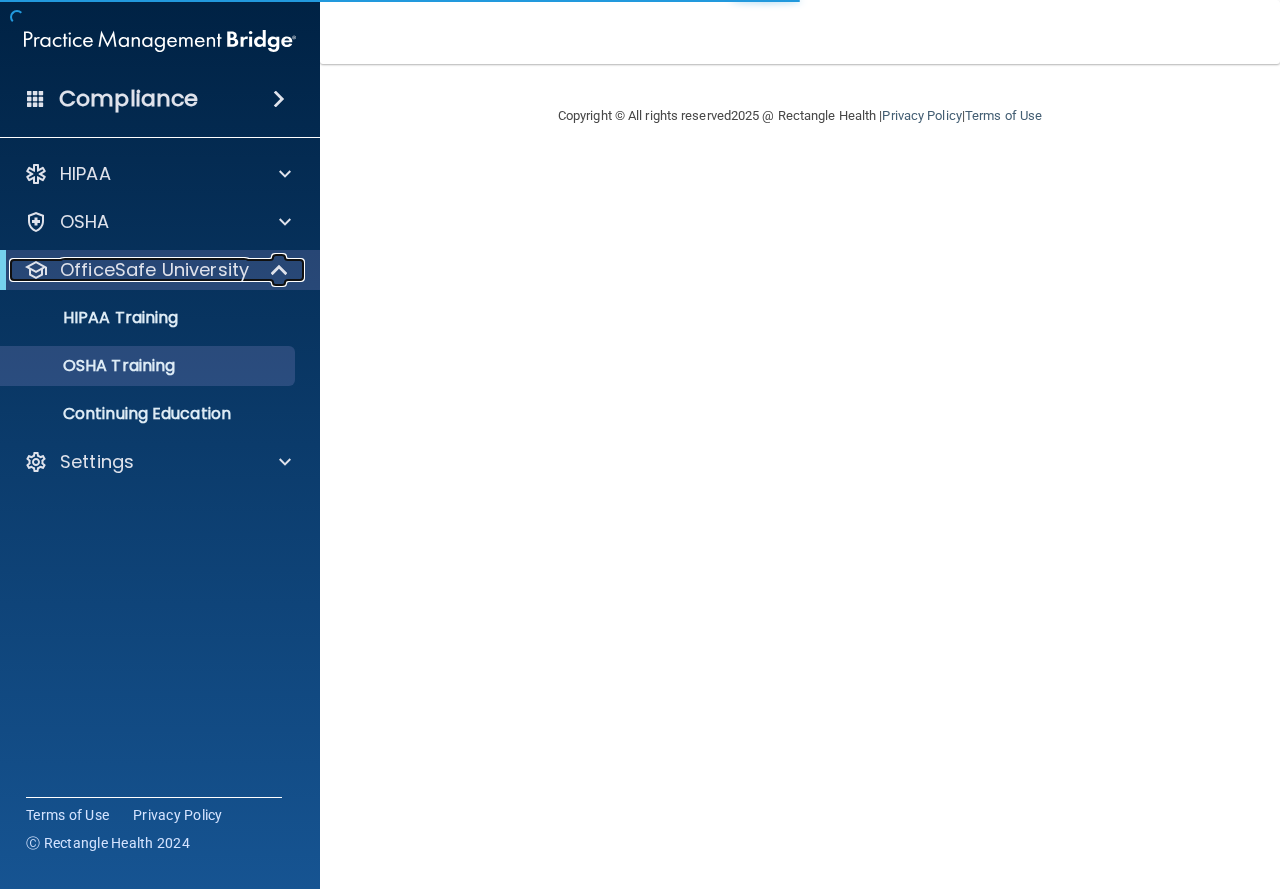click on "OfficeSafe University" at bounding box center (154, 270) 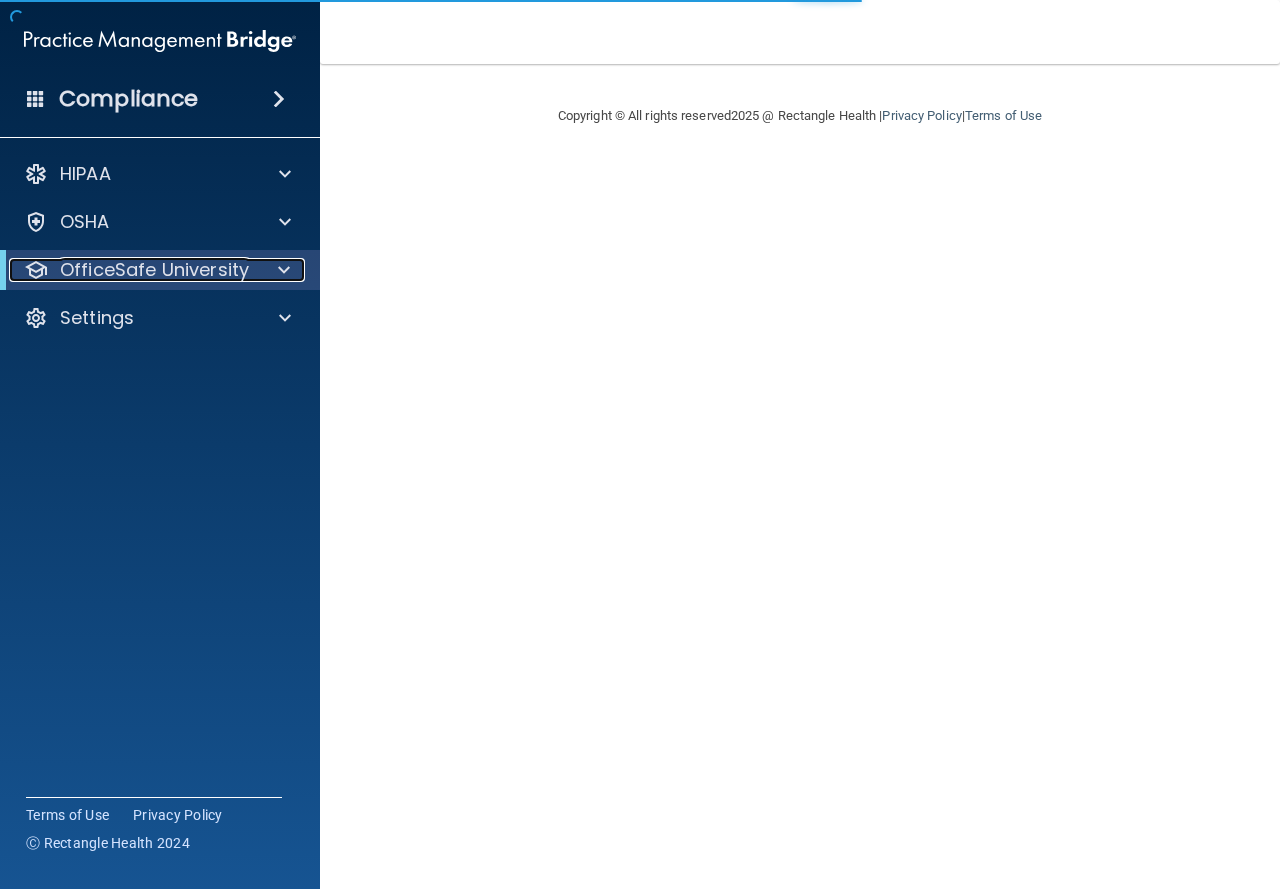 click on "OfficeSafe University" at bounding box center [154, 270] 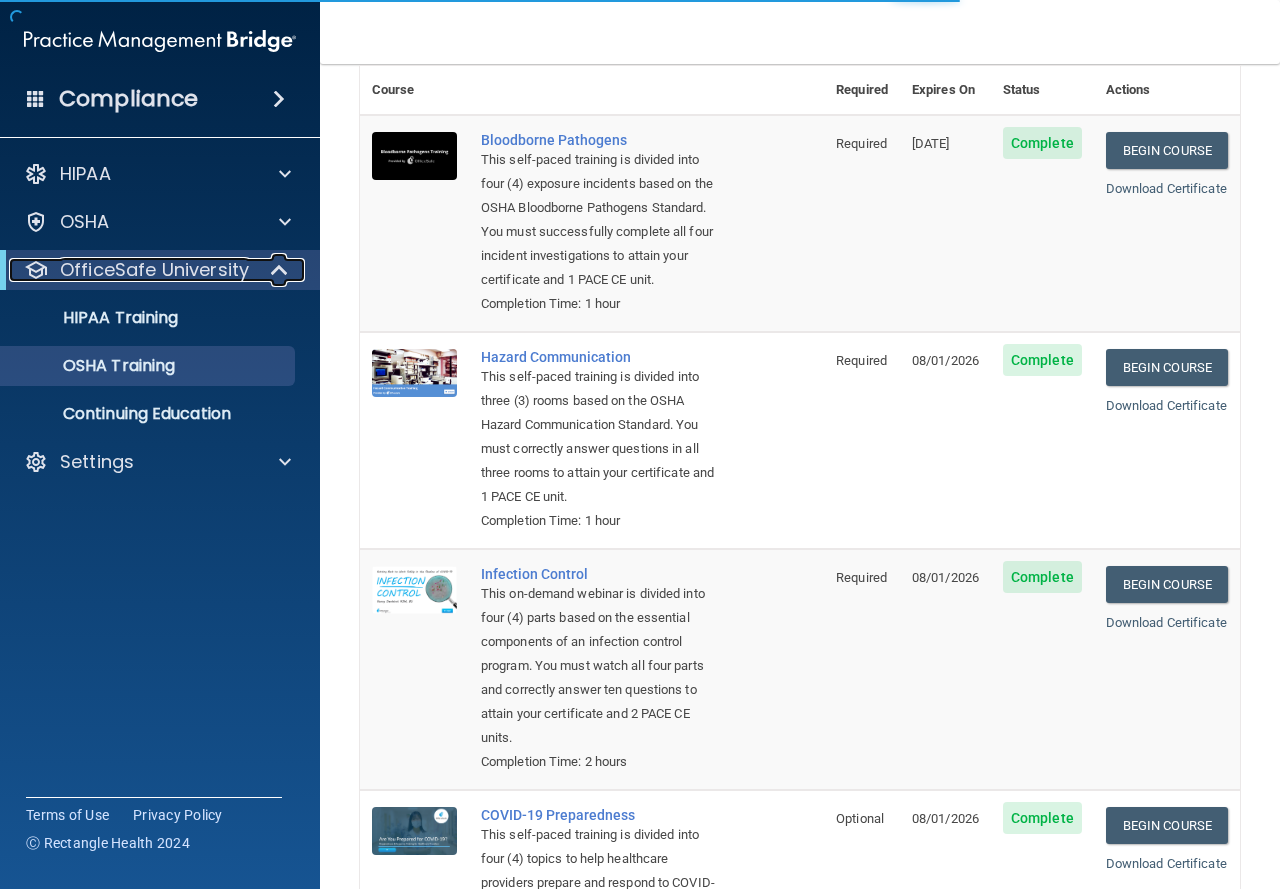 scroll, scrollTop: 335, scrollLeft: 0, axis: vertical 